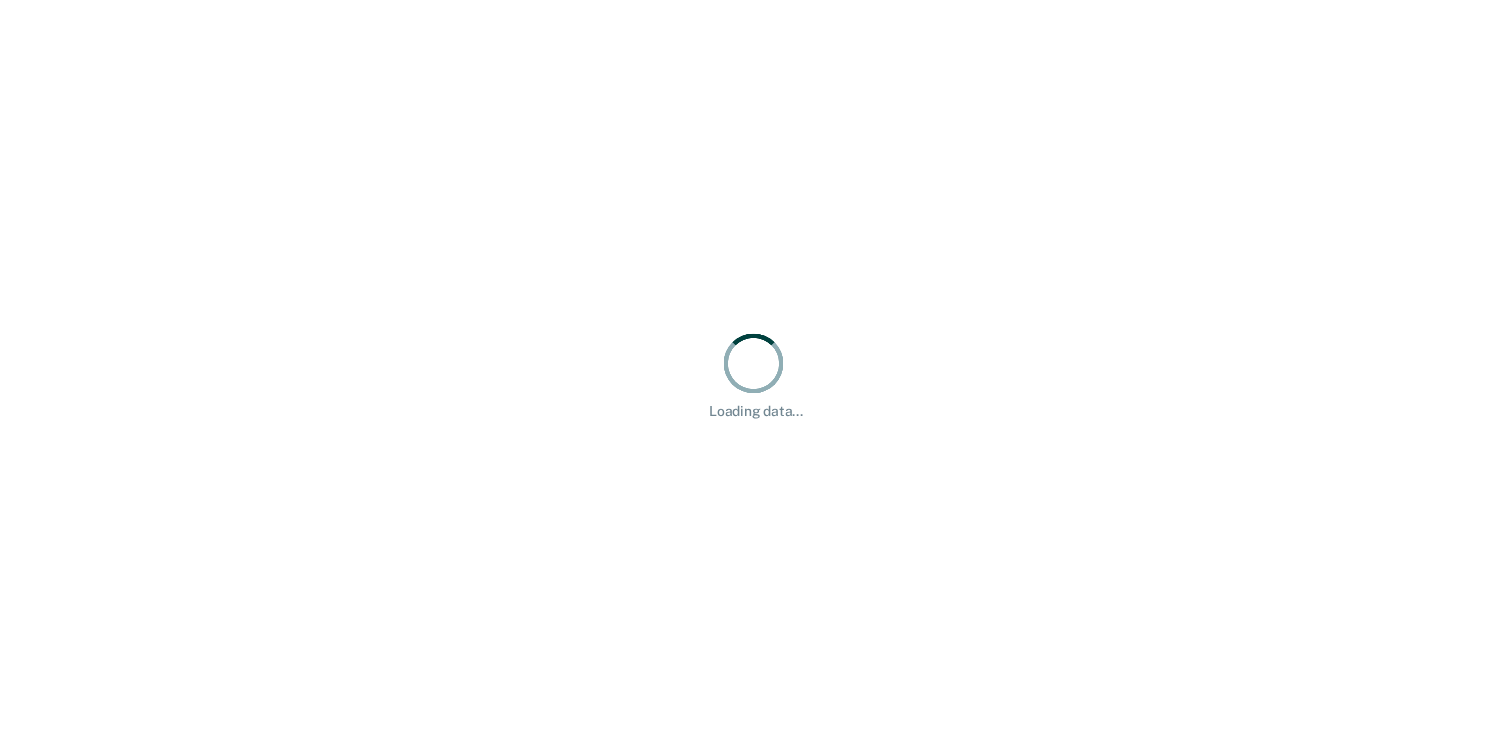 scroll, scrollTop: 0, scrollLeft: 0, axis: both 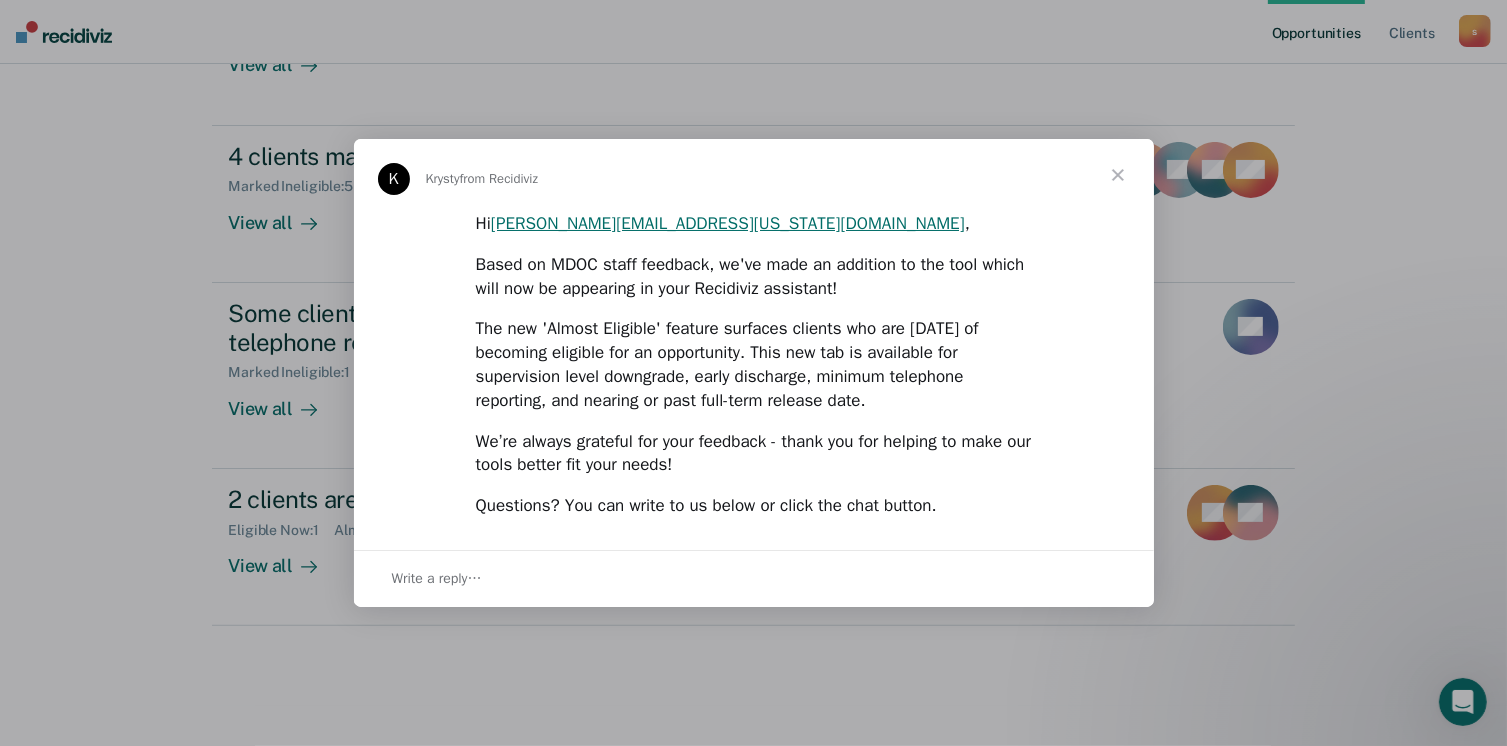 click at bounding box center [1118, 175] 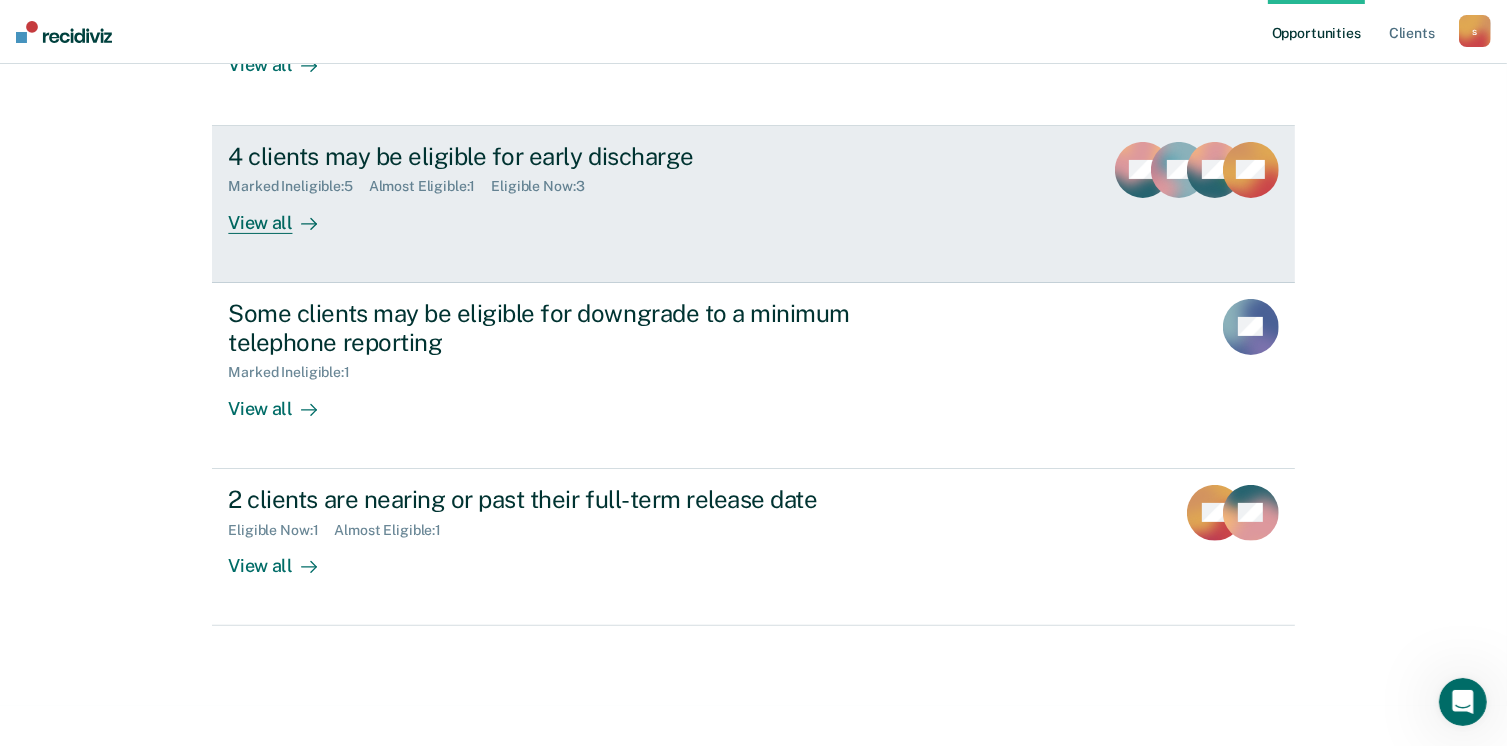click on "View all" at bounding box center (284, 214) 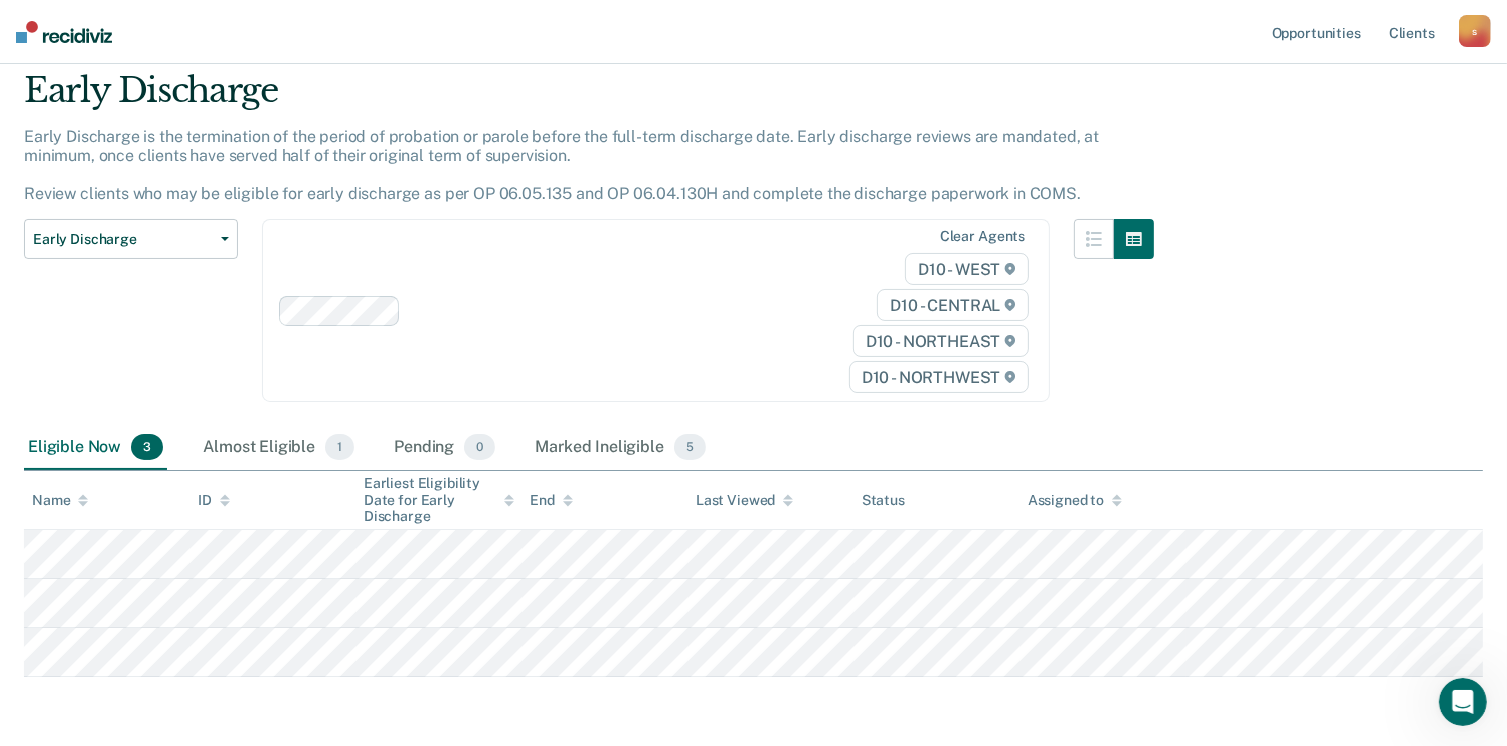 scroll, scrollTop: 140, scrollLeft: 0, axis: vertical 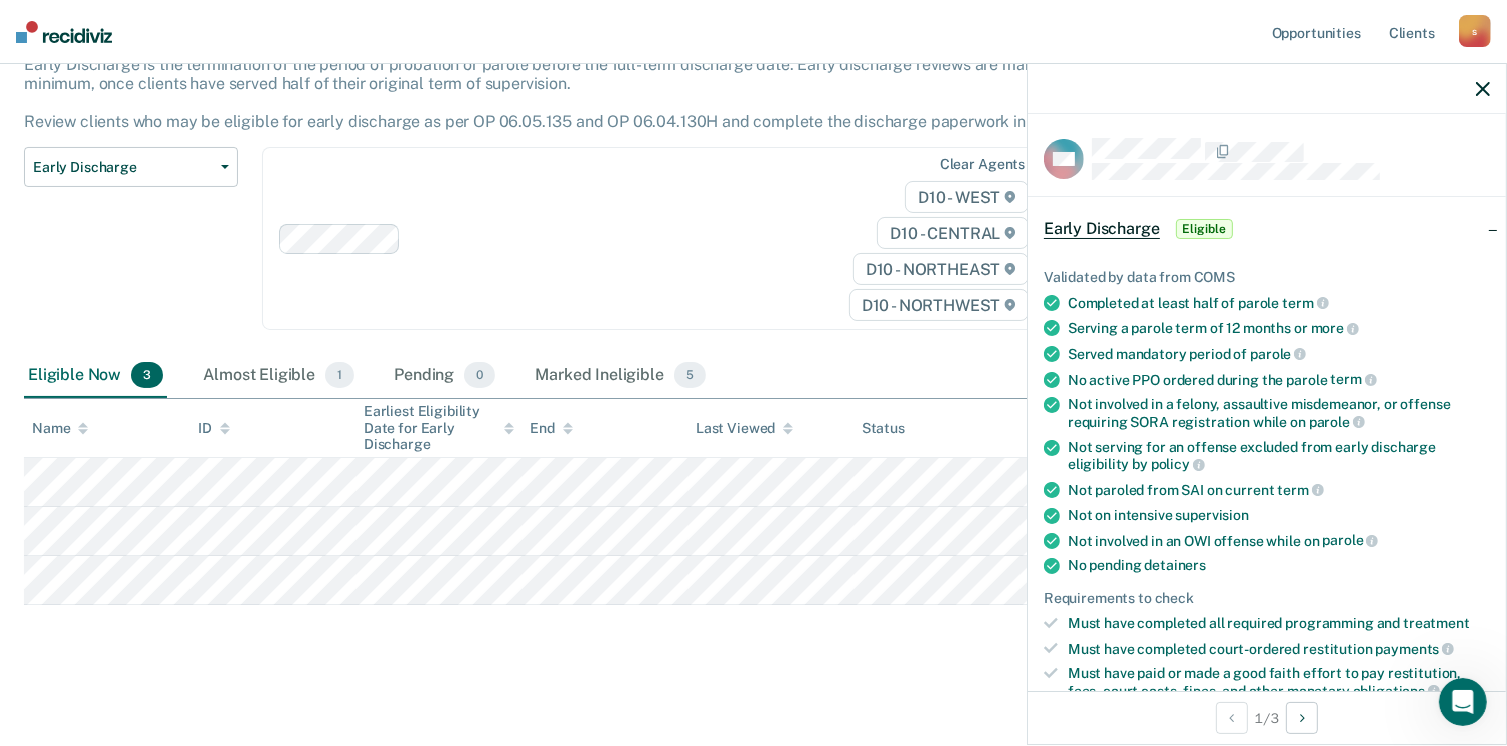 click on "Eligible" at bounding box center [1204, 229] 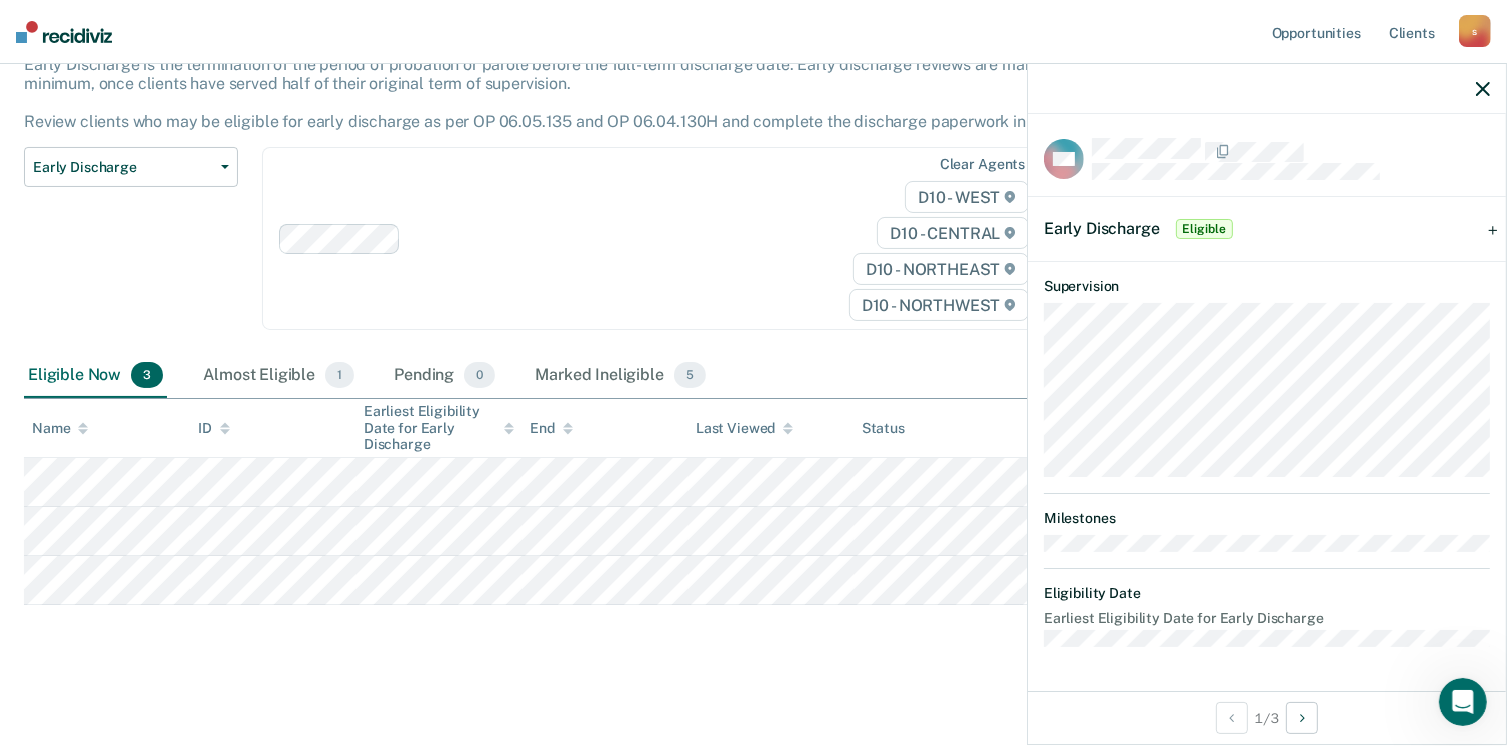 click on "Early Discharge" at bounding box center [1102, 228] 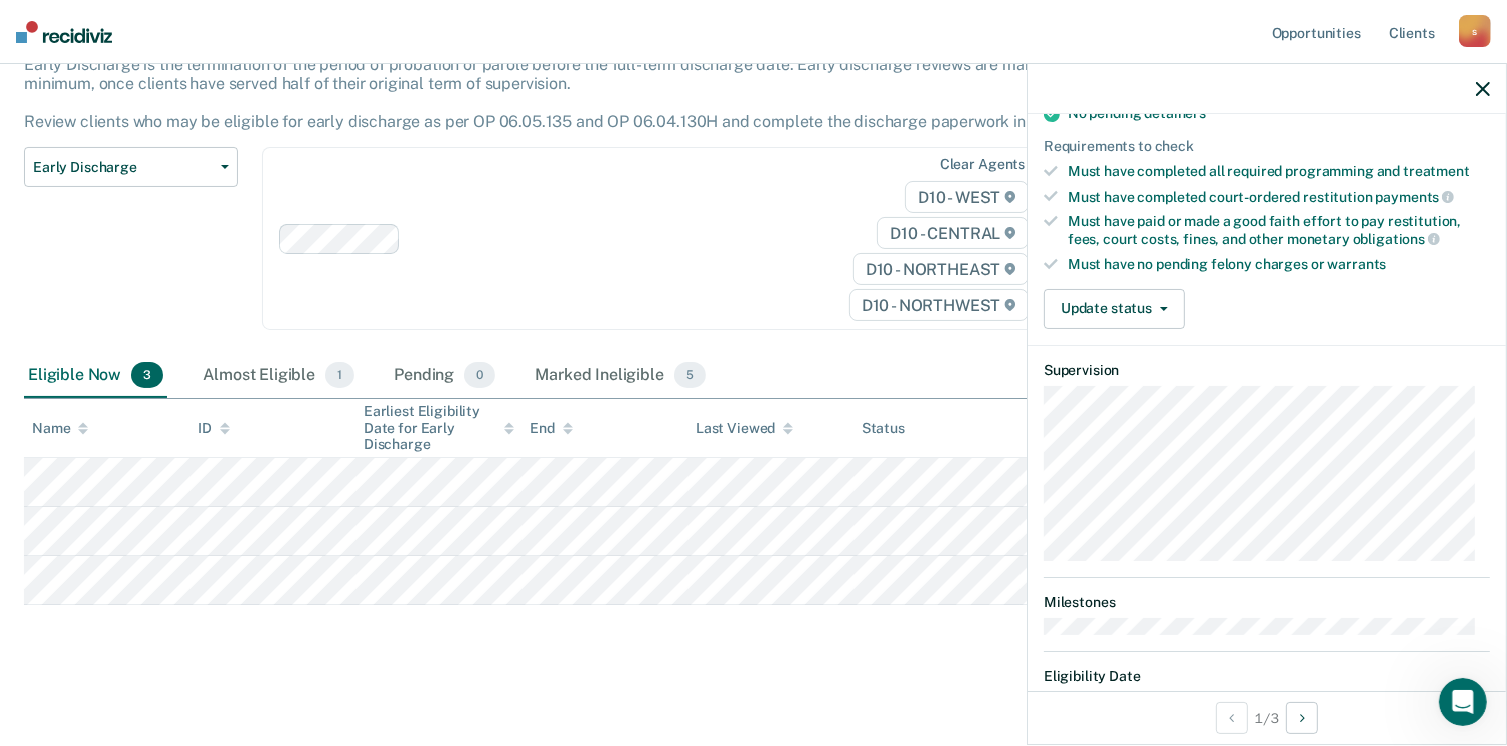 scroll, scrollTop: 500, scrollLeft: 0, axis: vertical 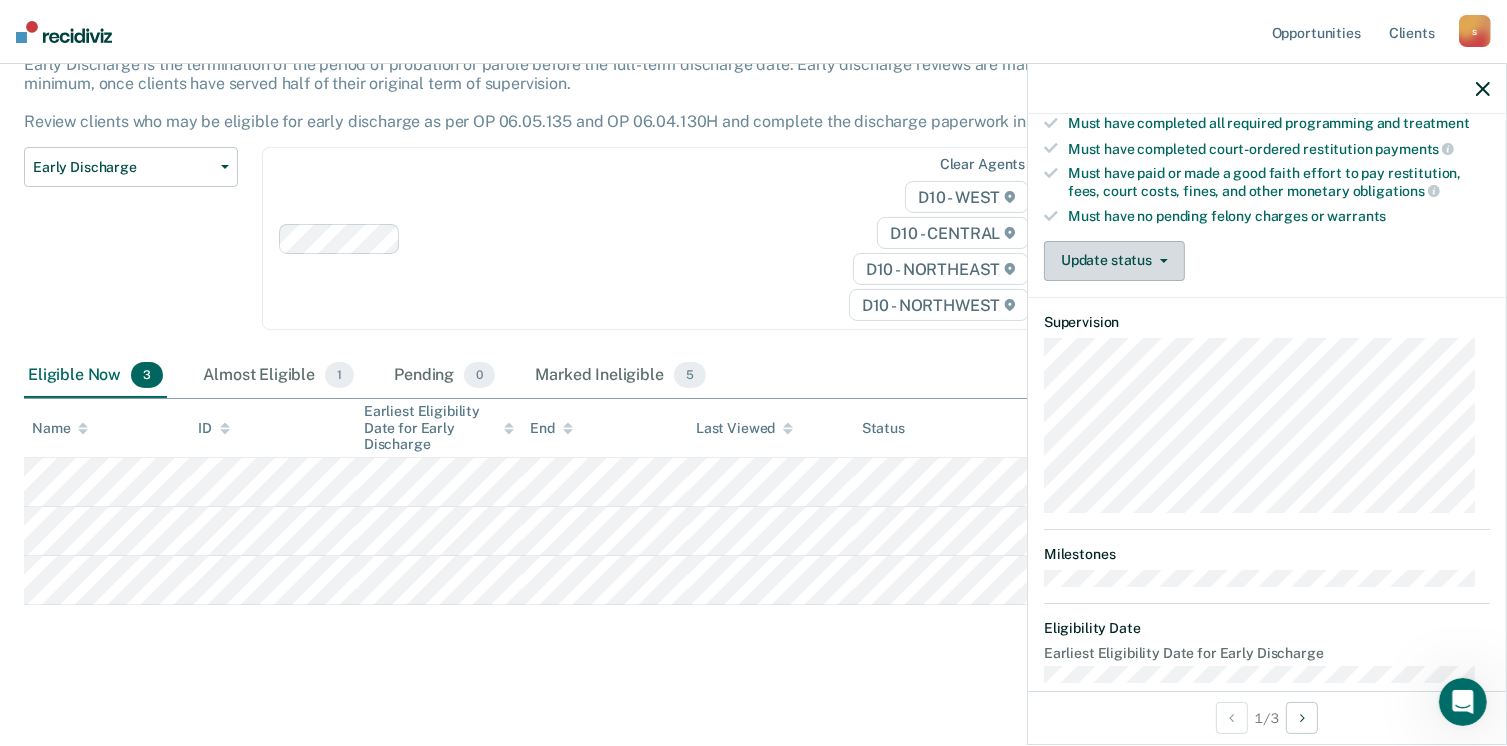 click on "Update status" at bounding box center (1114, 261) 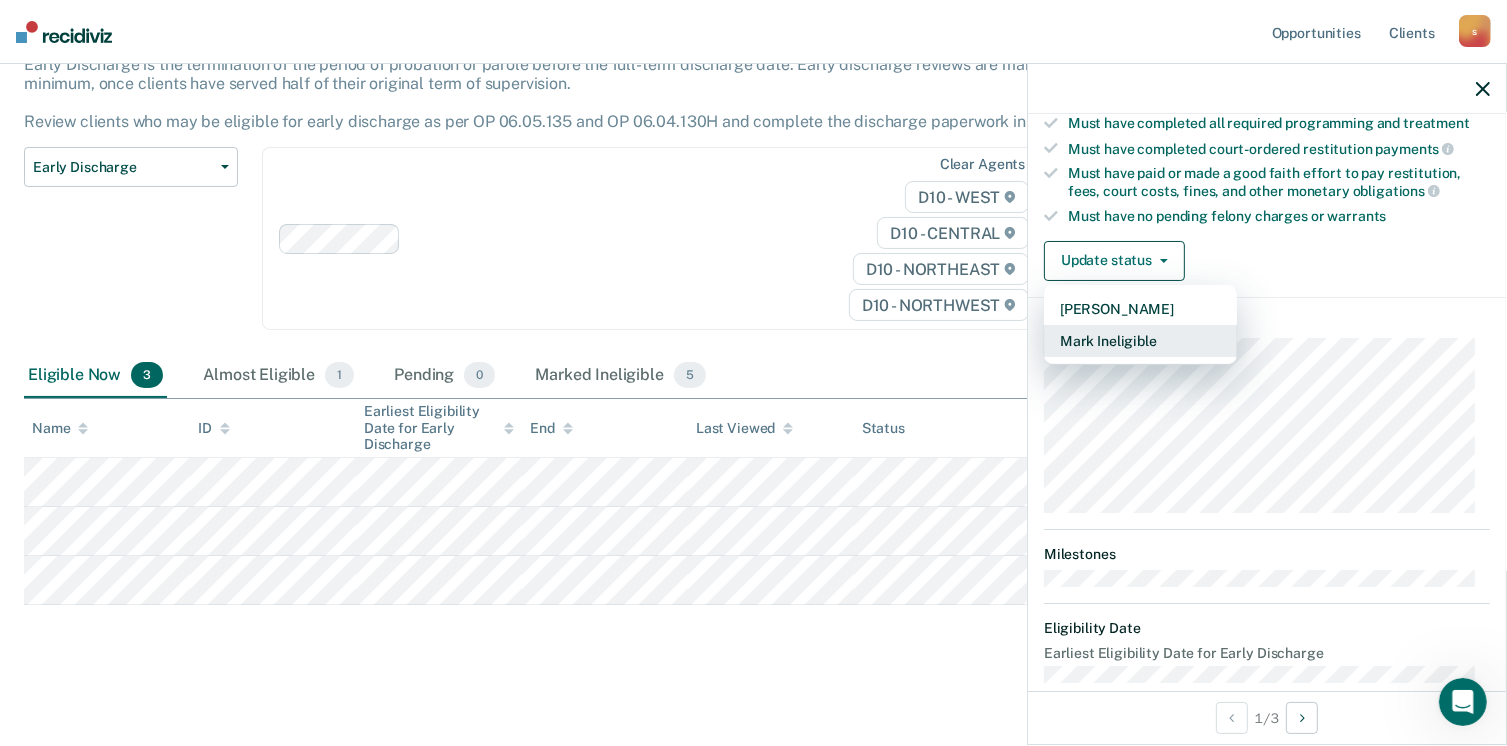 click on "Mark Ineligible" at bounding box center (1140, 341) 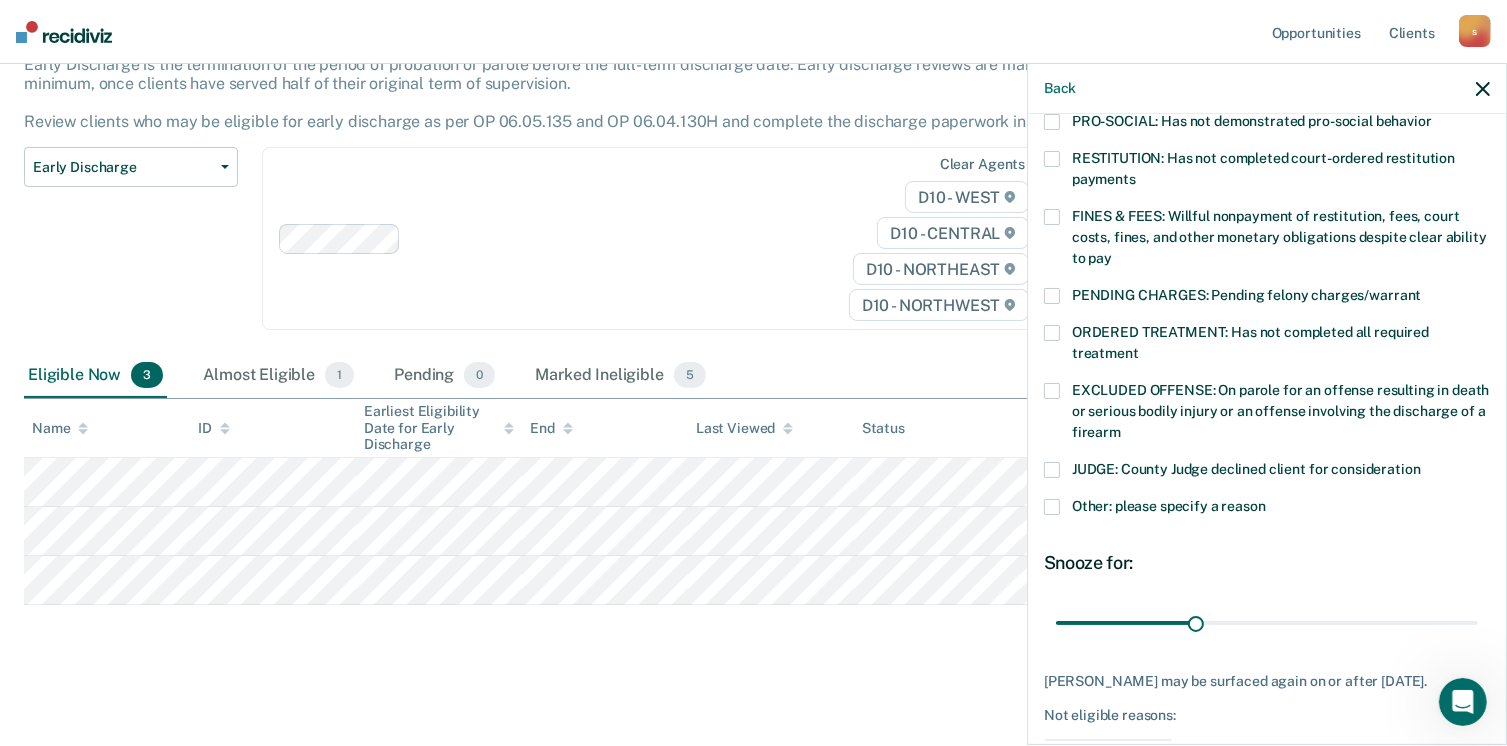 click at bounding box center [1052, 217] 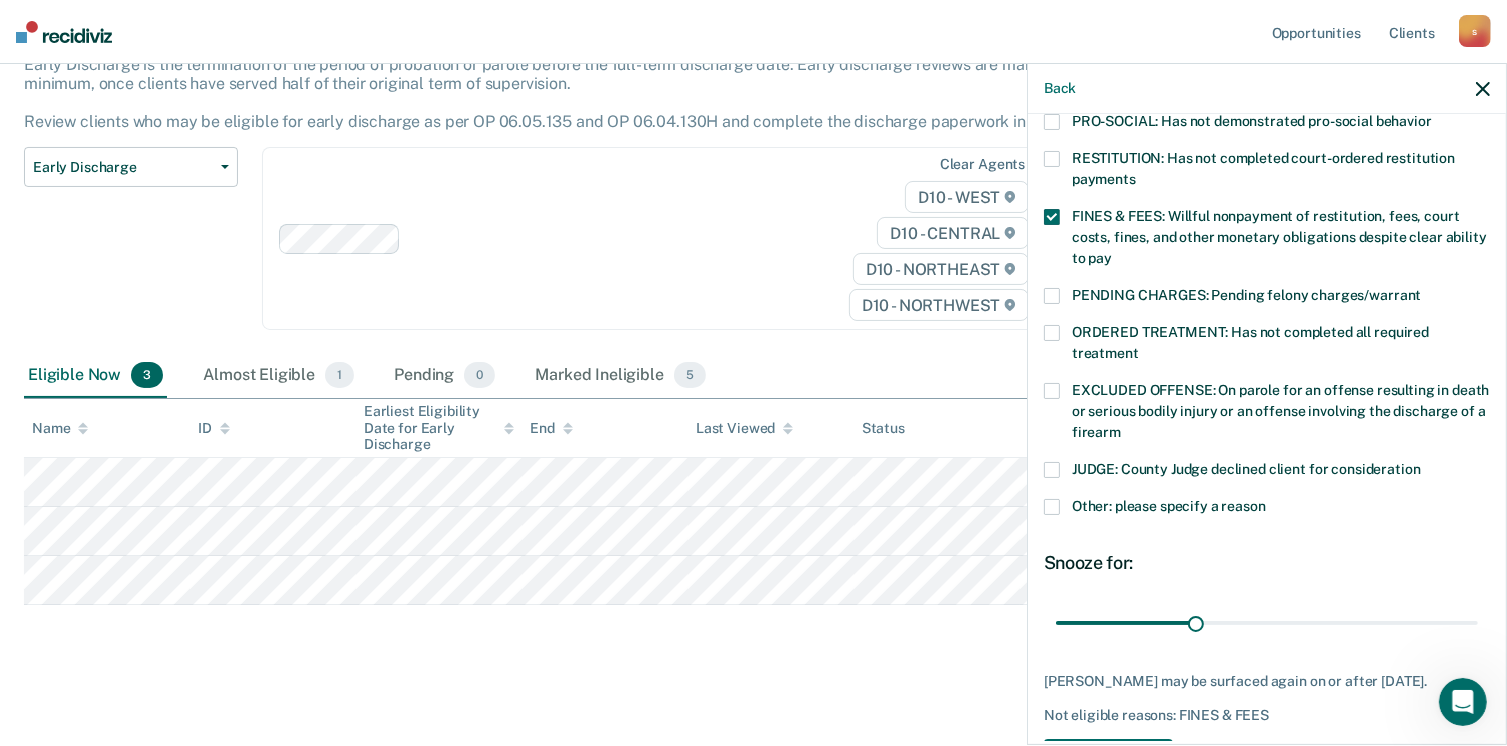 scroll, scrollTop: 551, scrollLeft: 0, axis: vertical 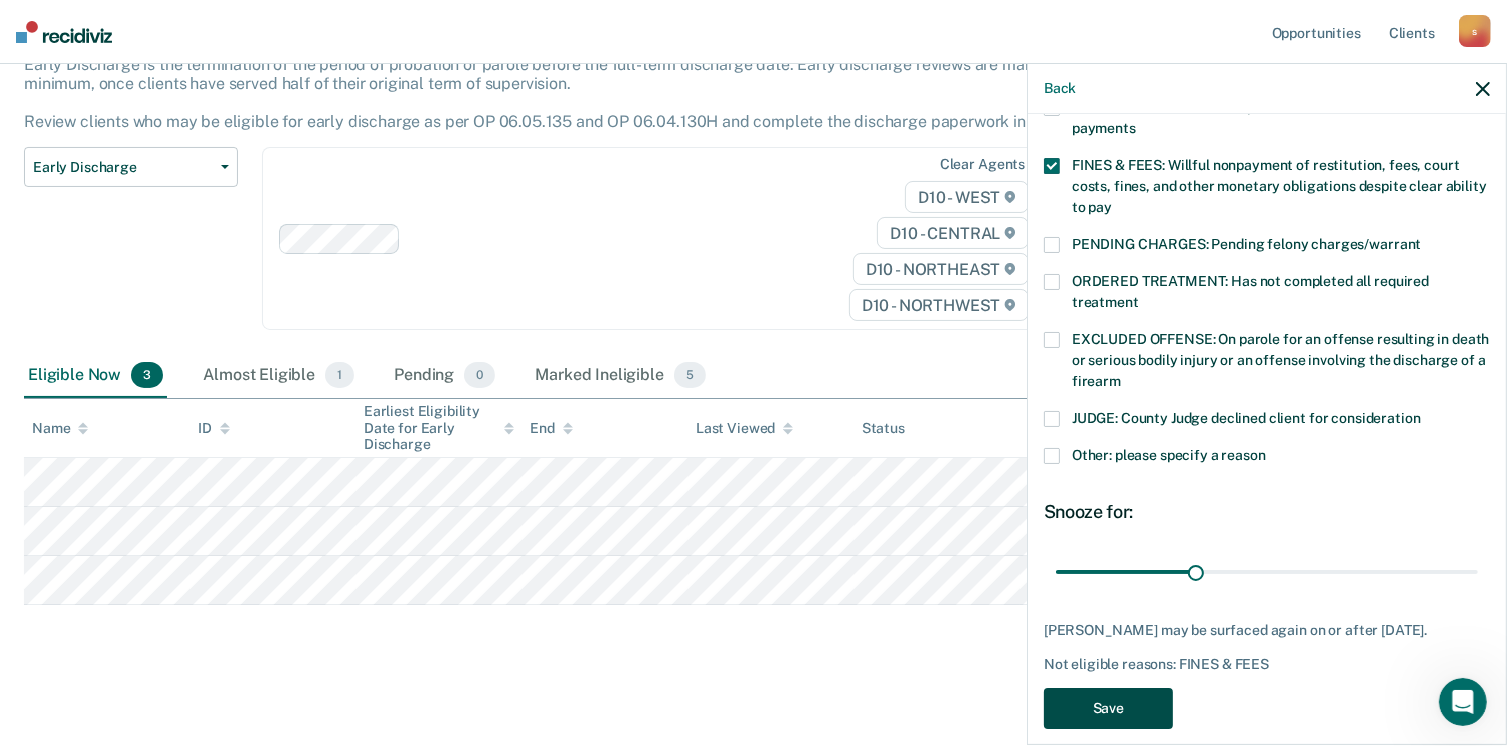 click on "Save" at bounding box center [1108, 708] 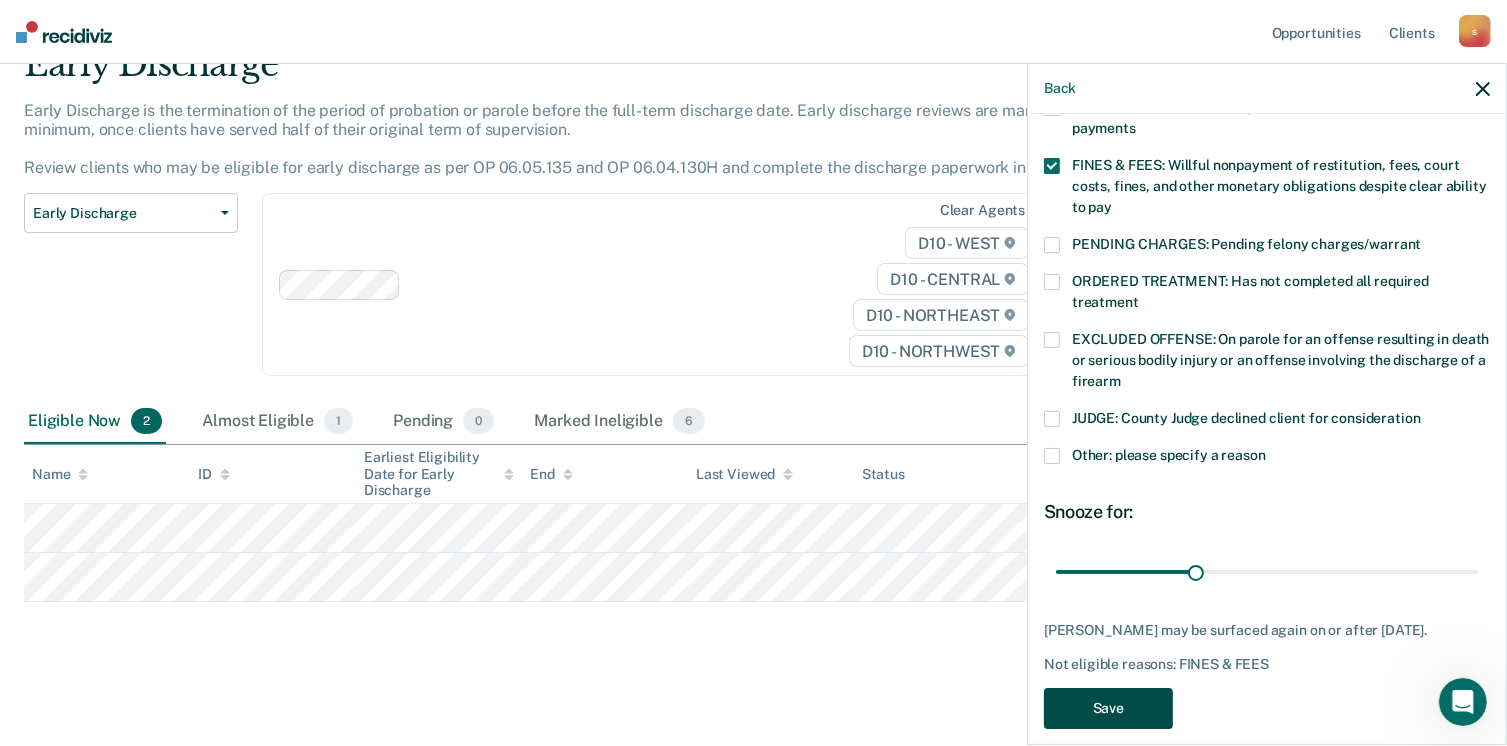 scroll, scrollTop: 92, scrollLeft: 0, axis: vertical 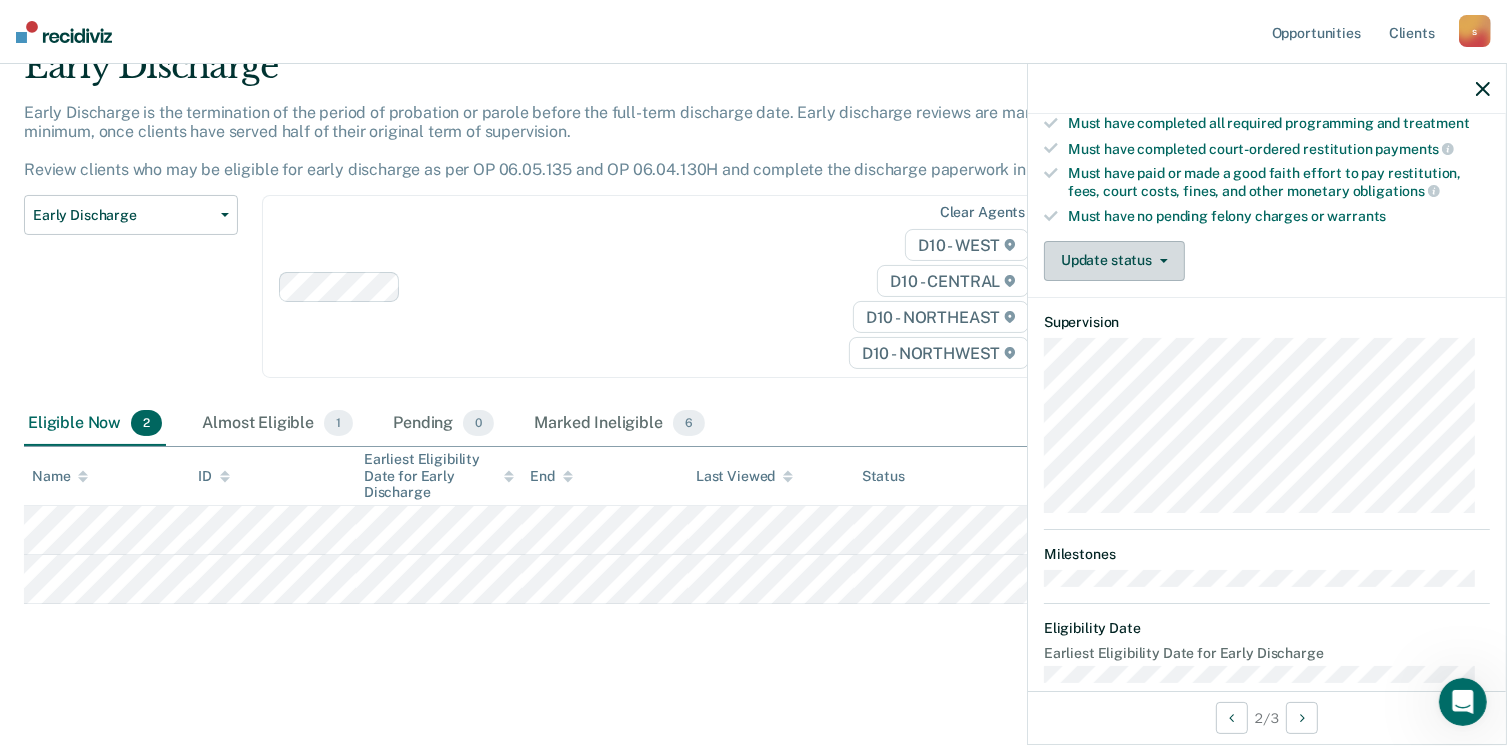 click on "Update status" at bounding box center [1114, 261] 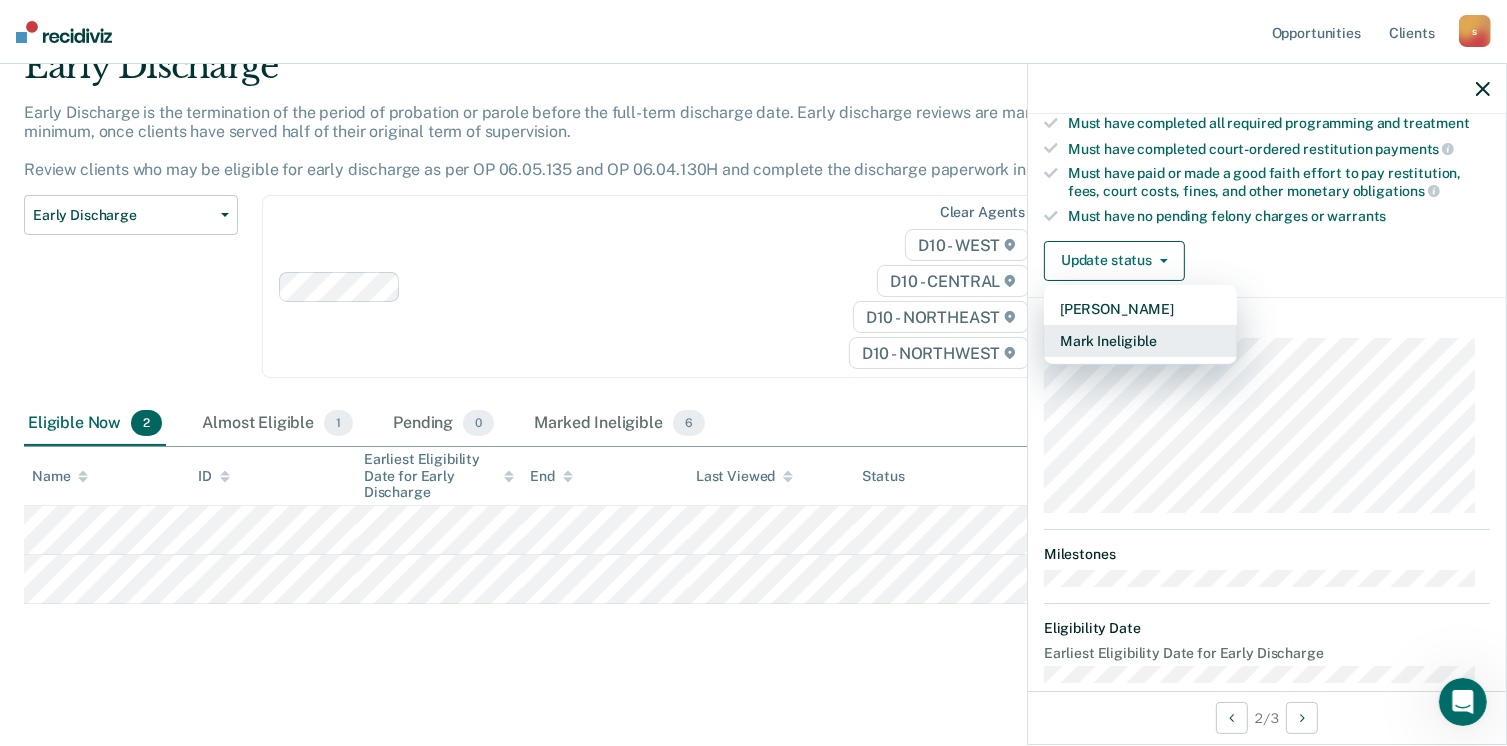 click on "Mark Ineligible" at bounding box center (1140, 341) 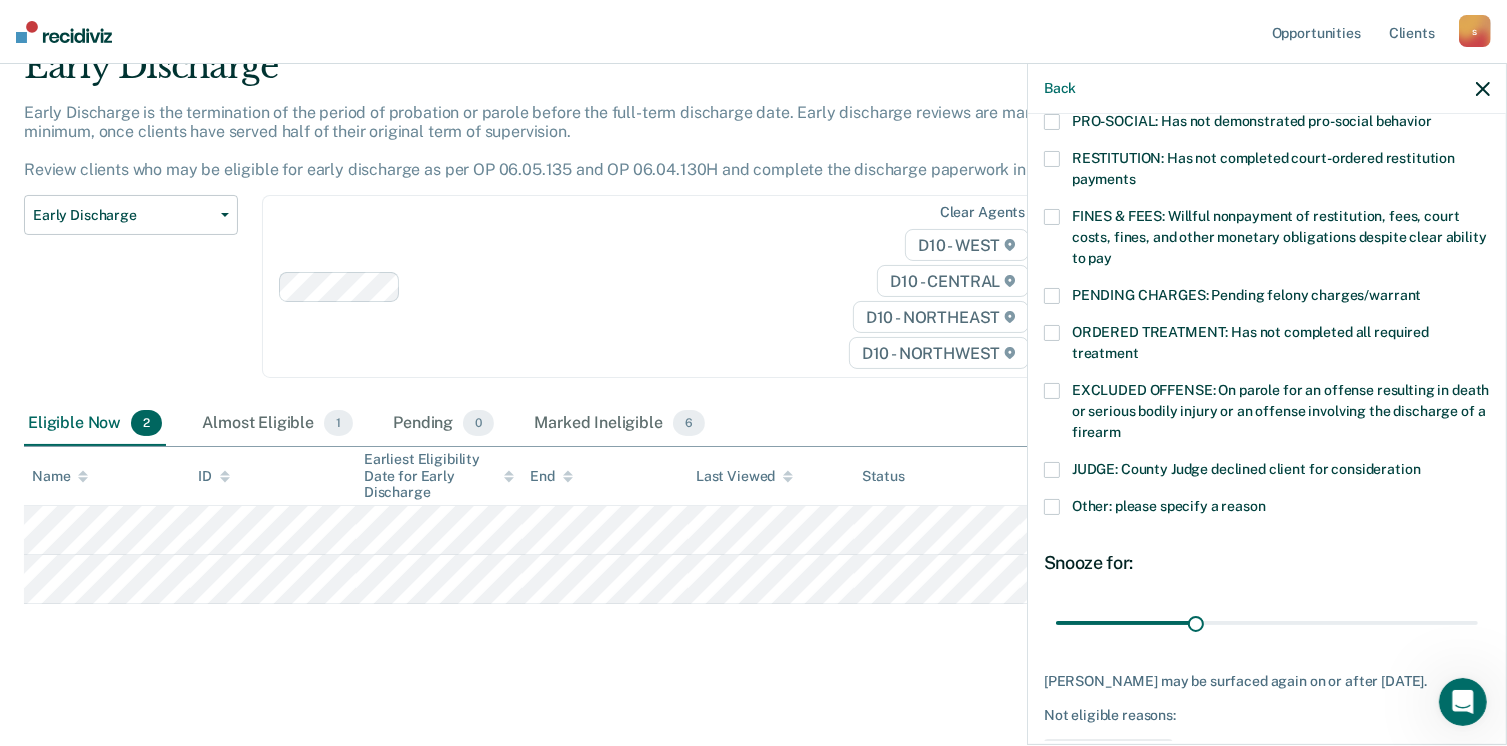 click on "FINES & FEES: Willful nonpayment of restitution, fees, court costs, fines, and other monetary obligations despite clear ability to pay" at bounding box center (1267, 240) 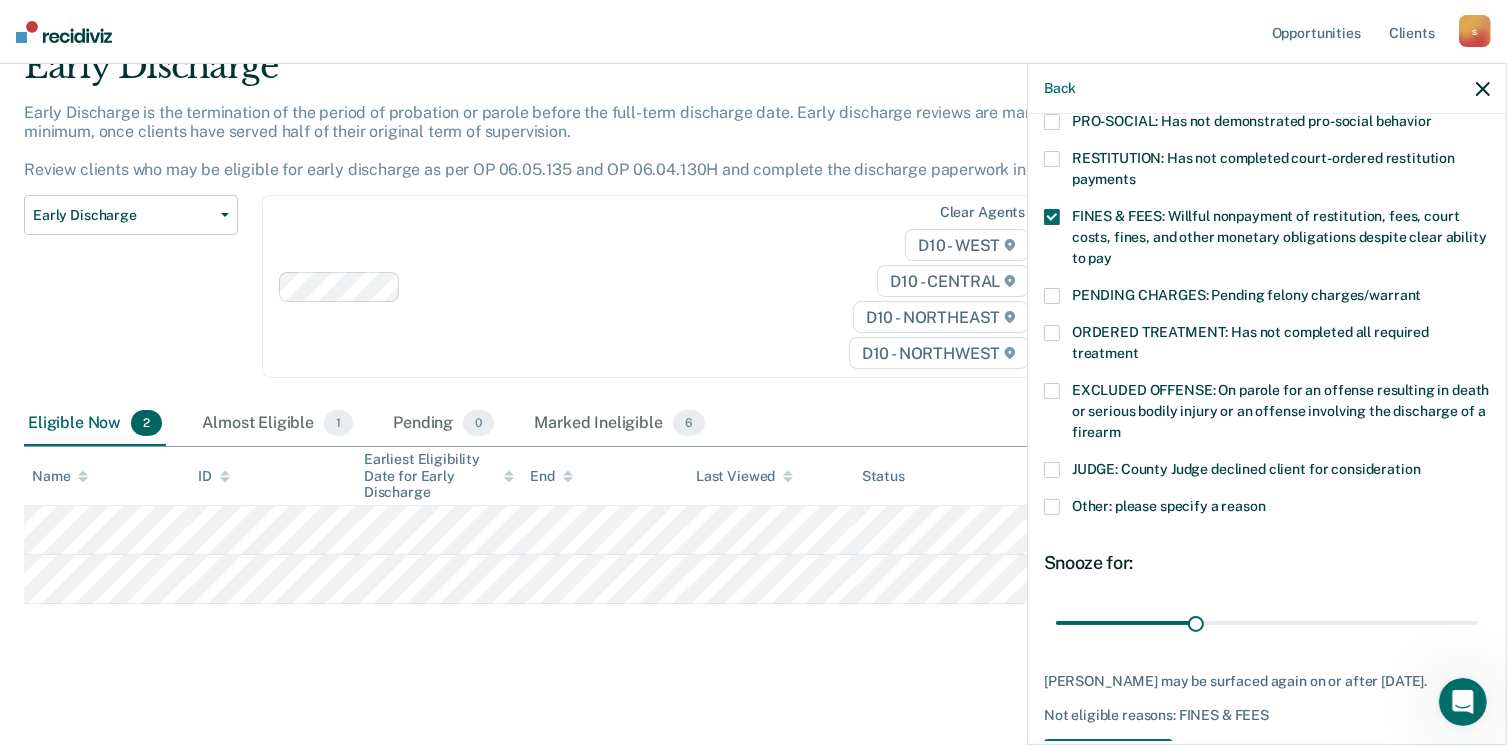 click on "PRO-SOCIAL: Has not demonstrated pro-social behavior" at bounding box center [1267, 132] 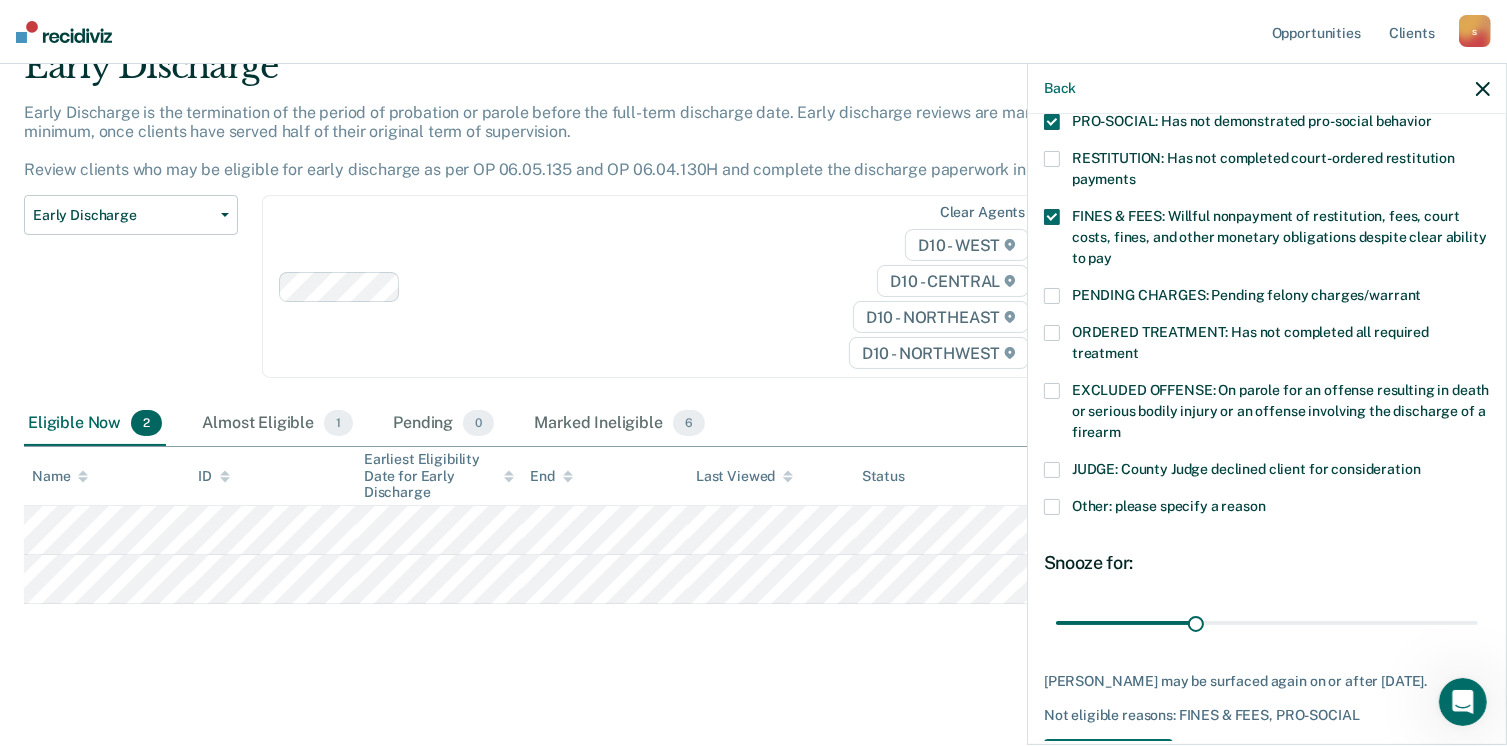 click at bounding box center (1052, 159) 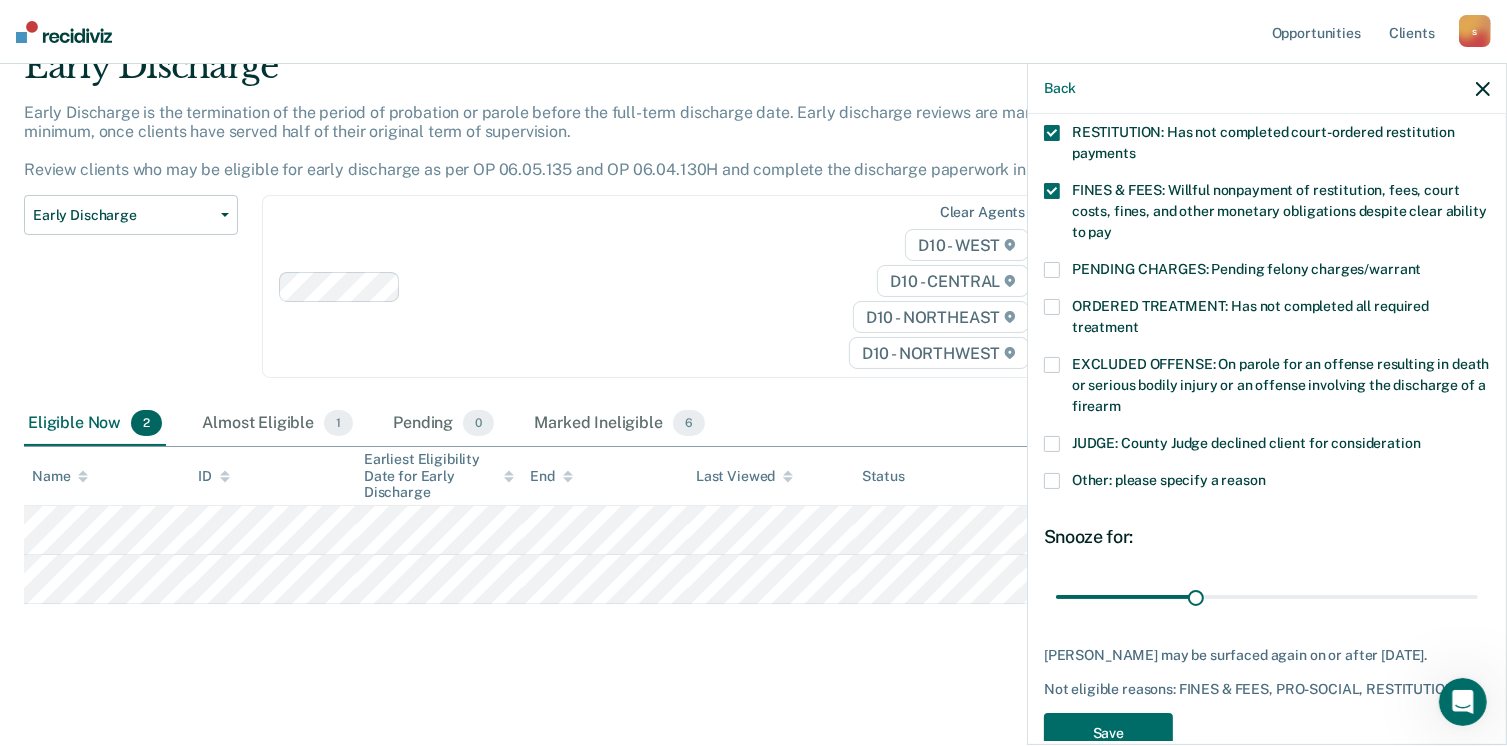 scroll, scrollTop: 551, scrollLeft: 0, axis: vertical 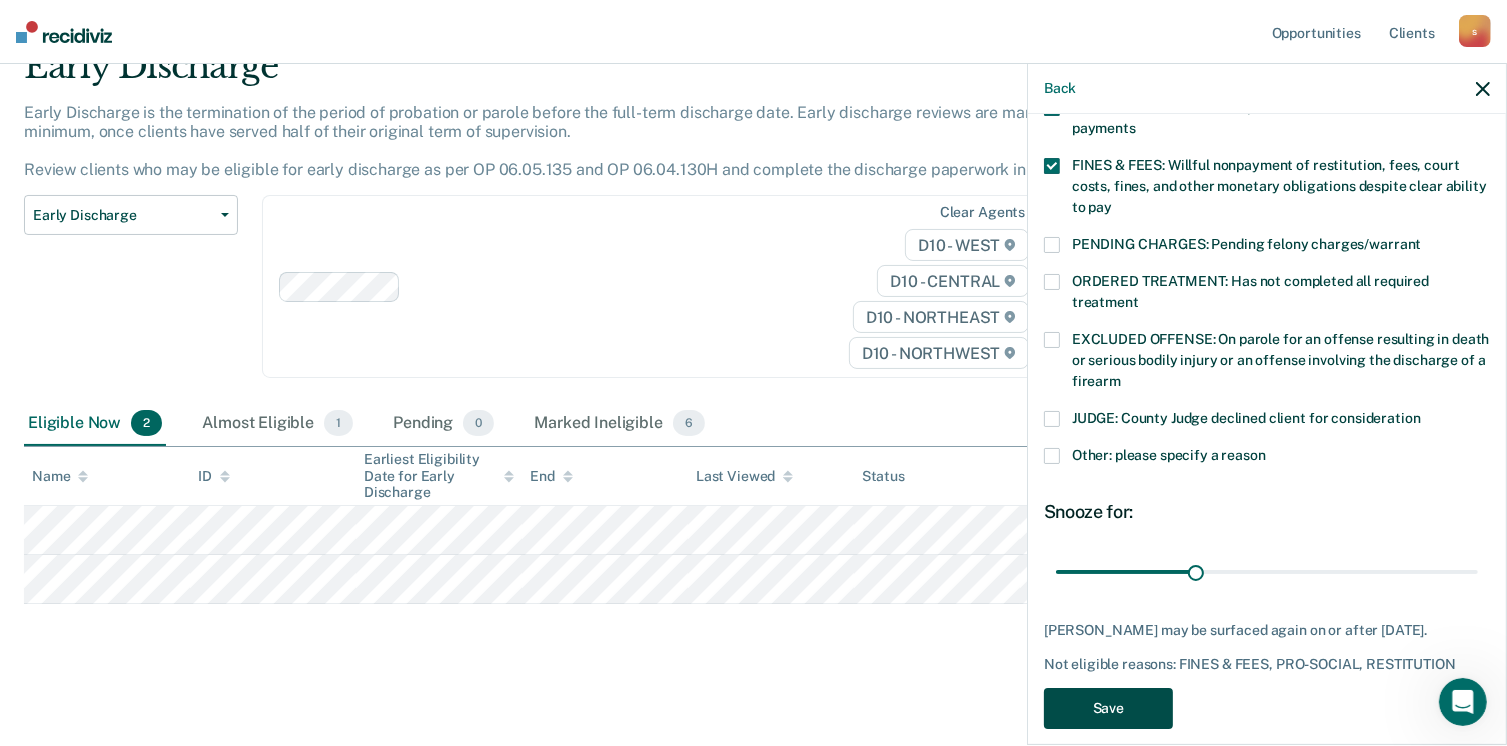 click on "Save" at bounding box center [1108, 708] 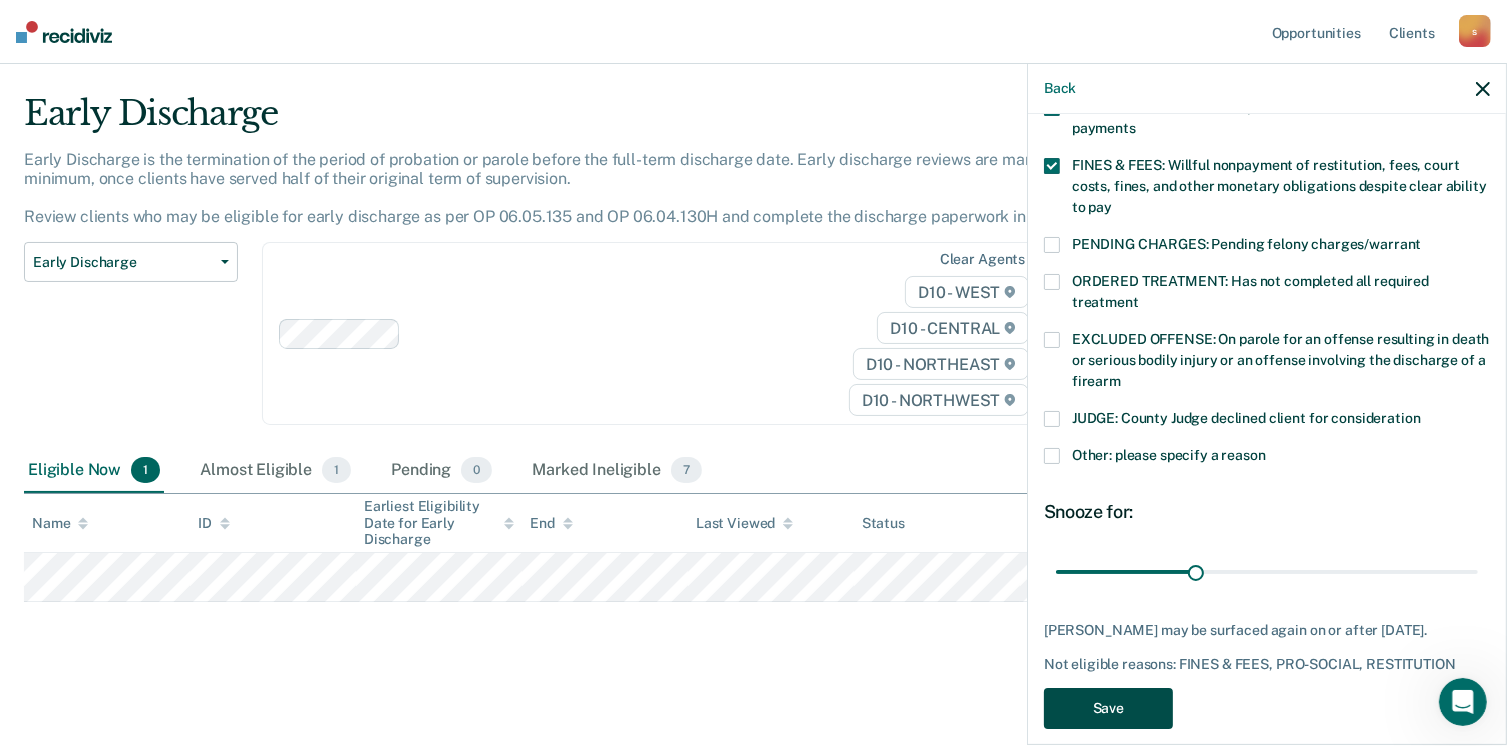 scroll, scrollTop: 42, scrollLeft: 0, axis: vertical 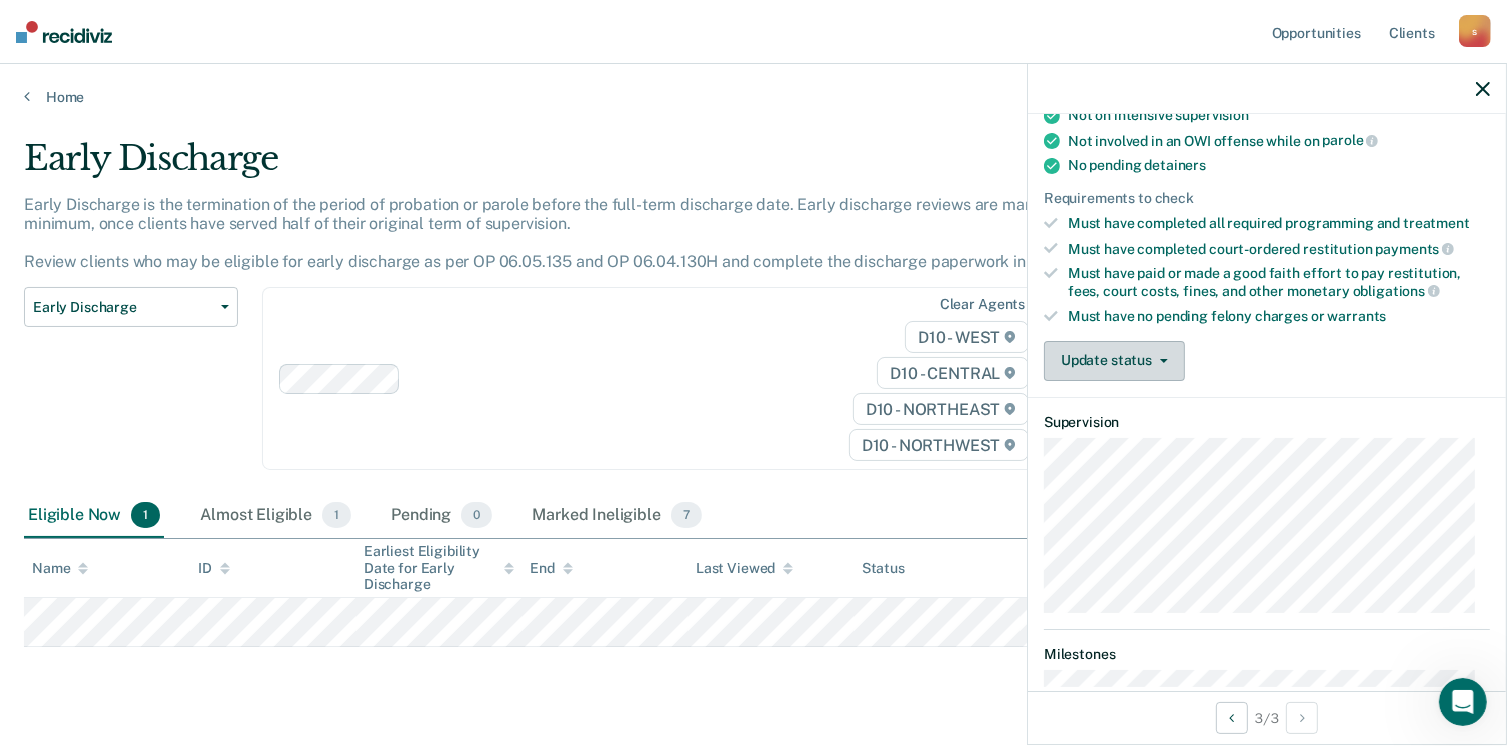 click on "Update status" at bounding box center [1114, 361] 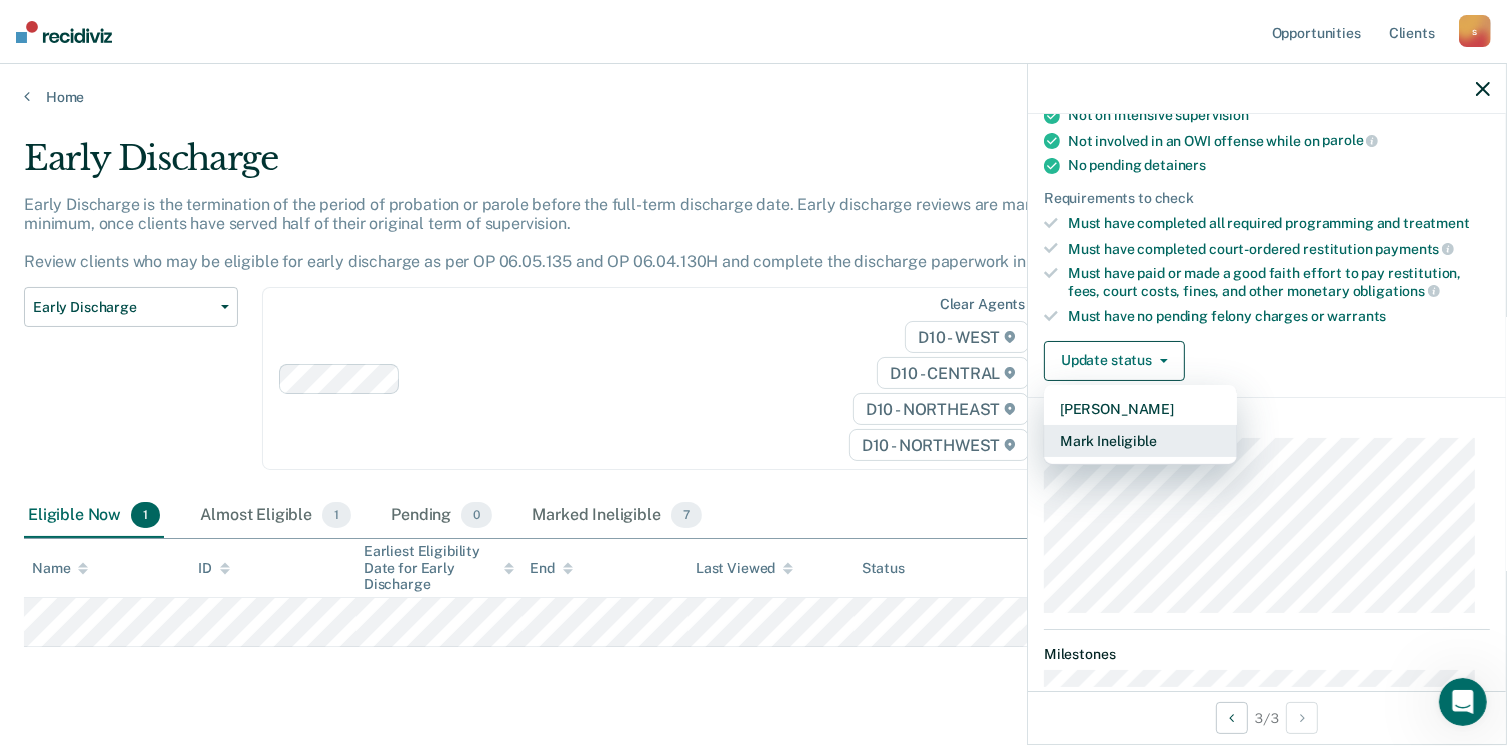 click on "Mark Ineligible" at bounding box center (1140, 441) 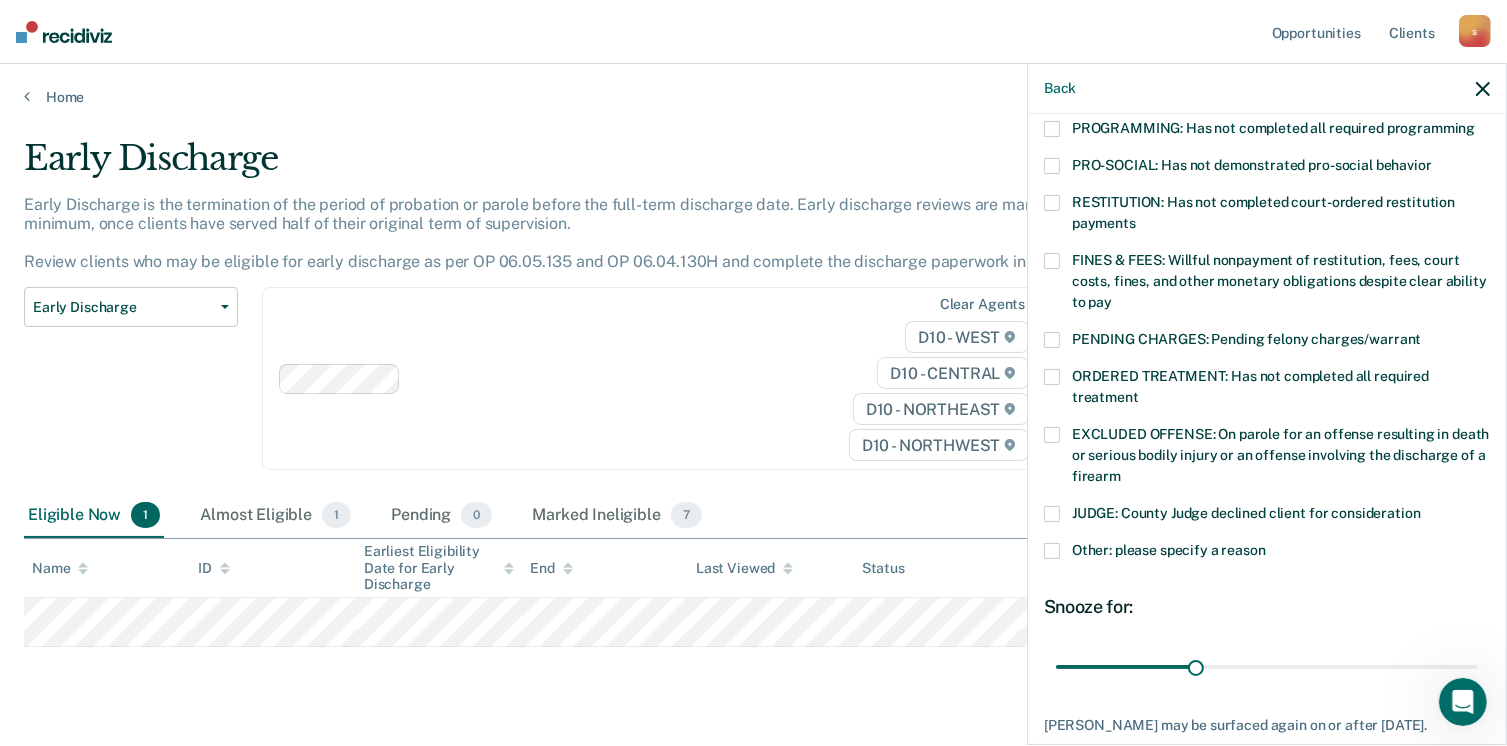 scroll, scrollTop: 500, scrollLeft: 0, axis: vertical 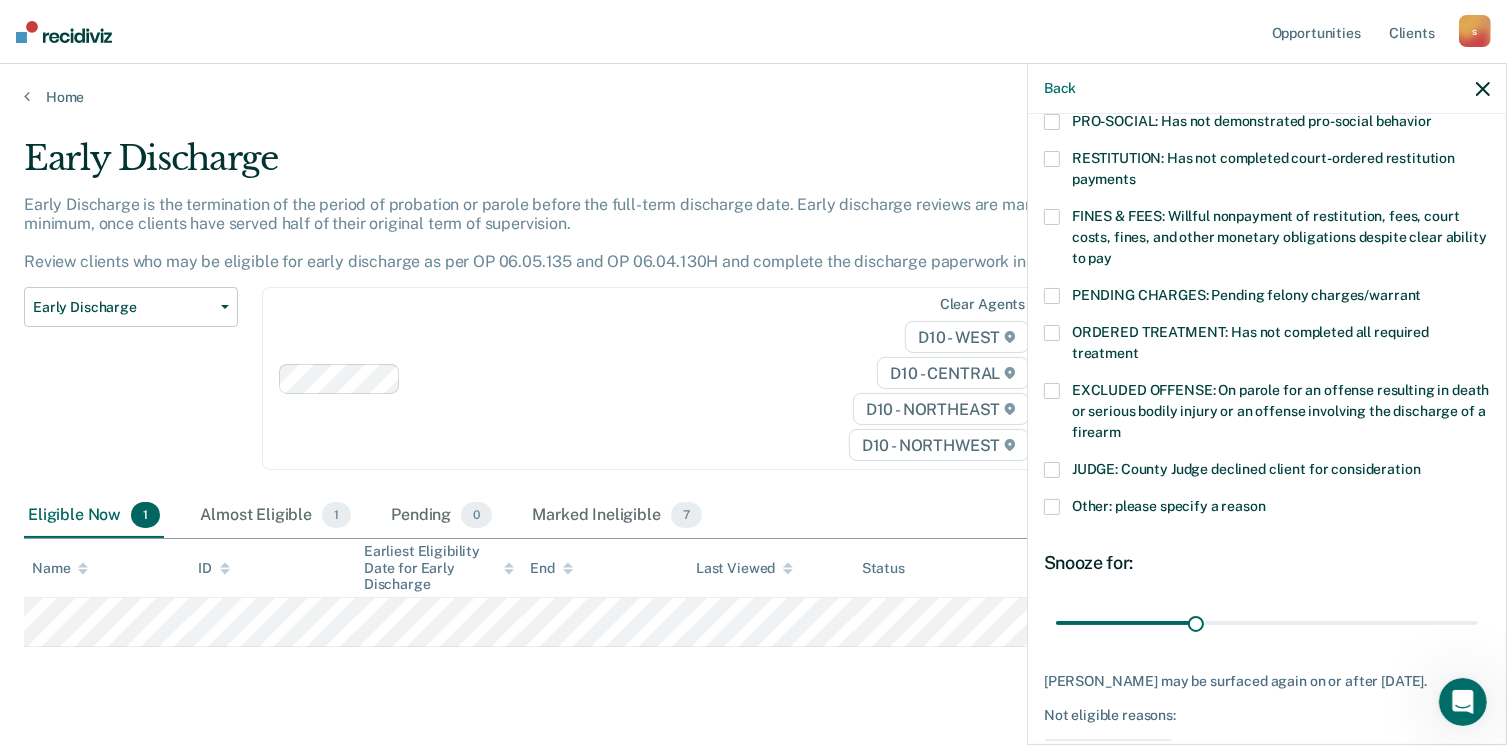 click on "EXCLUDED OFFENSE: On parole for an offense resulting in death or serious bodily injury or an offense involving the discharge of a firearm" at bounding box center (1280, 411) 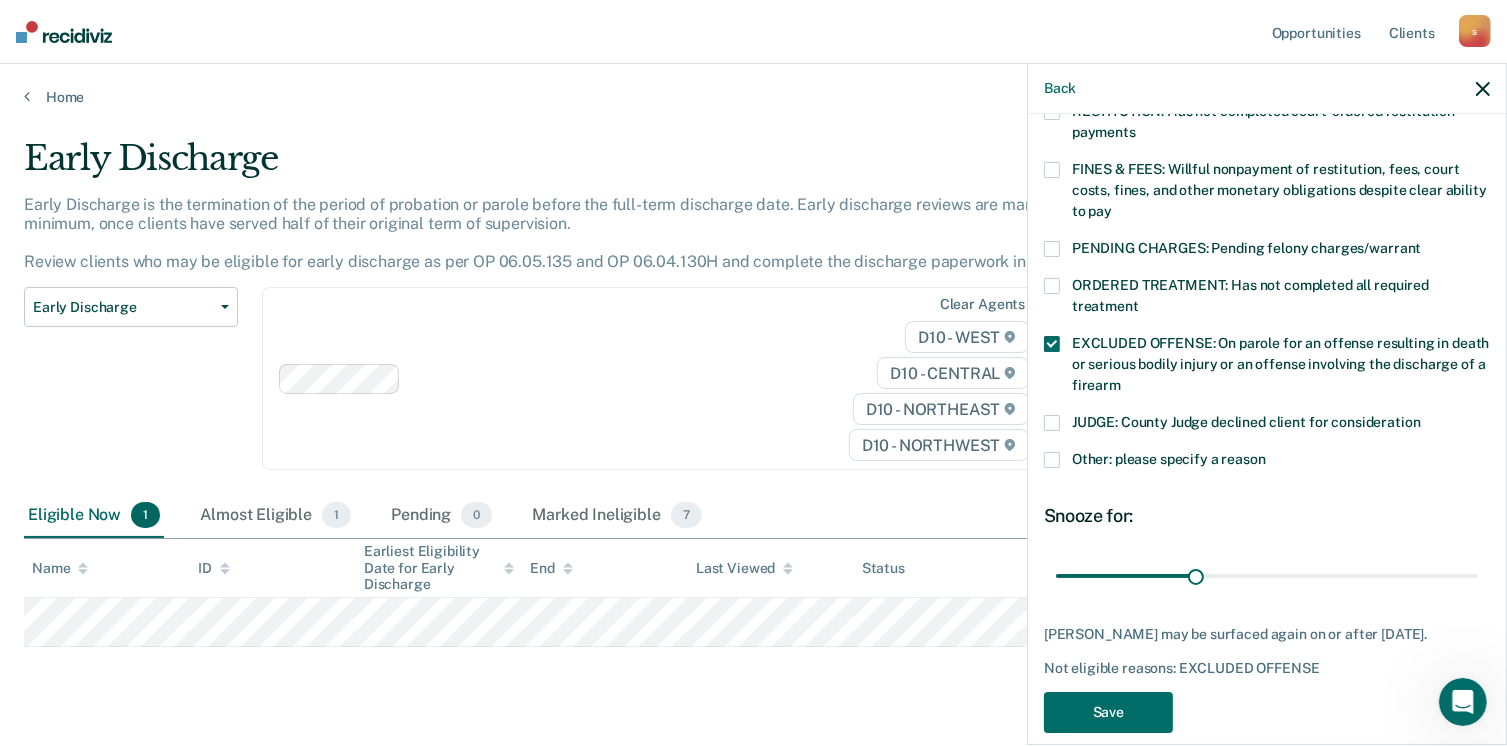 scroll, scrollTop: 568, scrollLeft: 0, axis: vertical 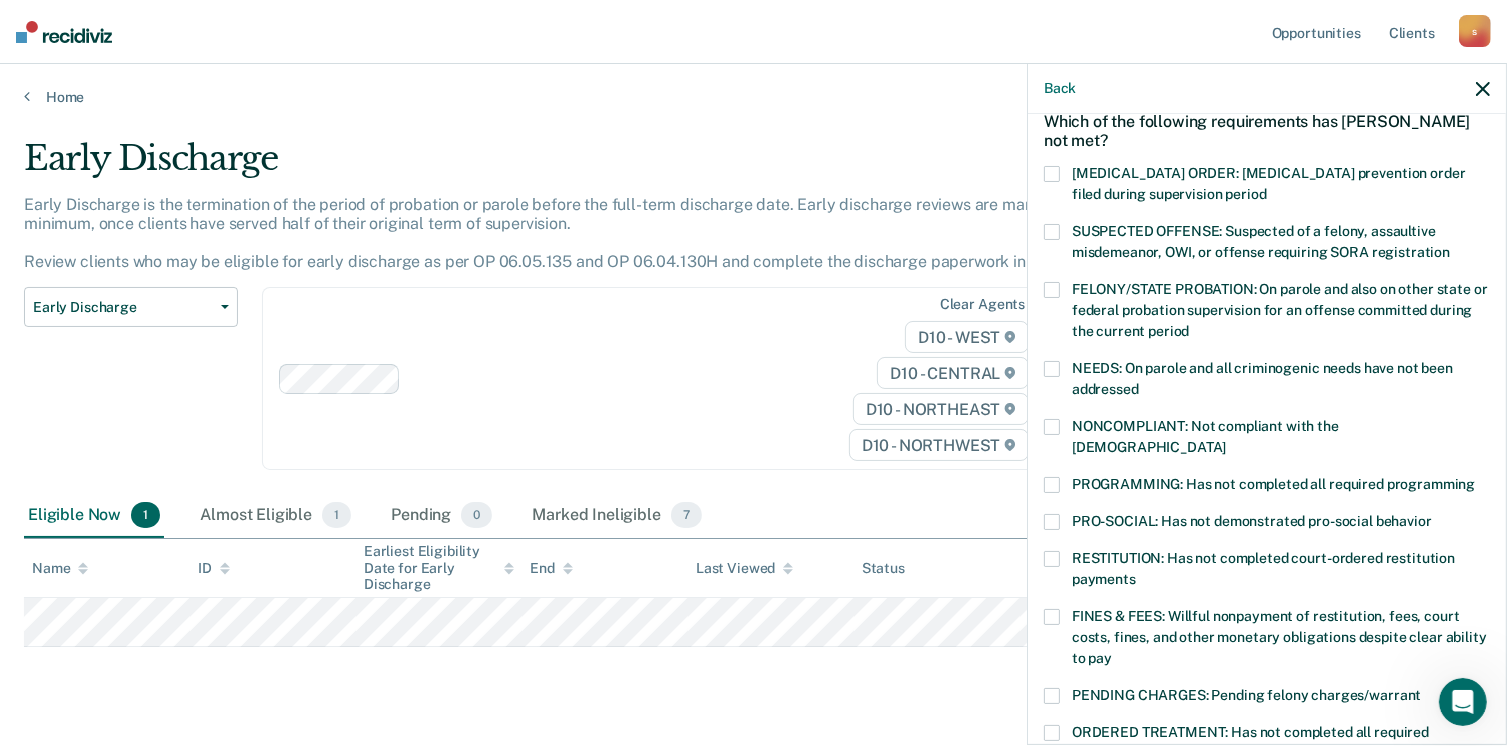 click at bounding box center [1052, 617] 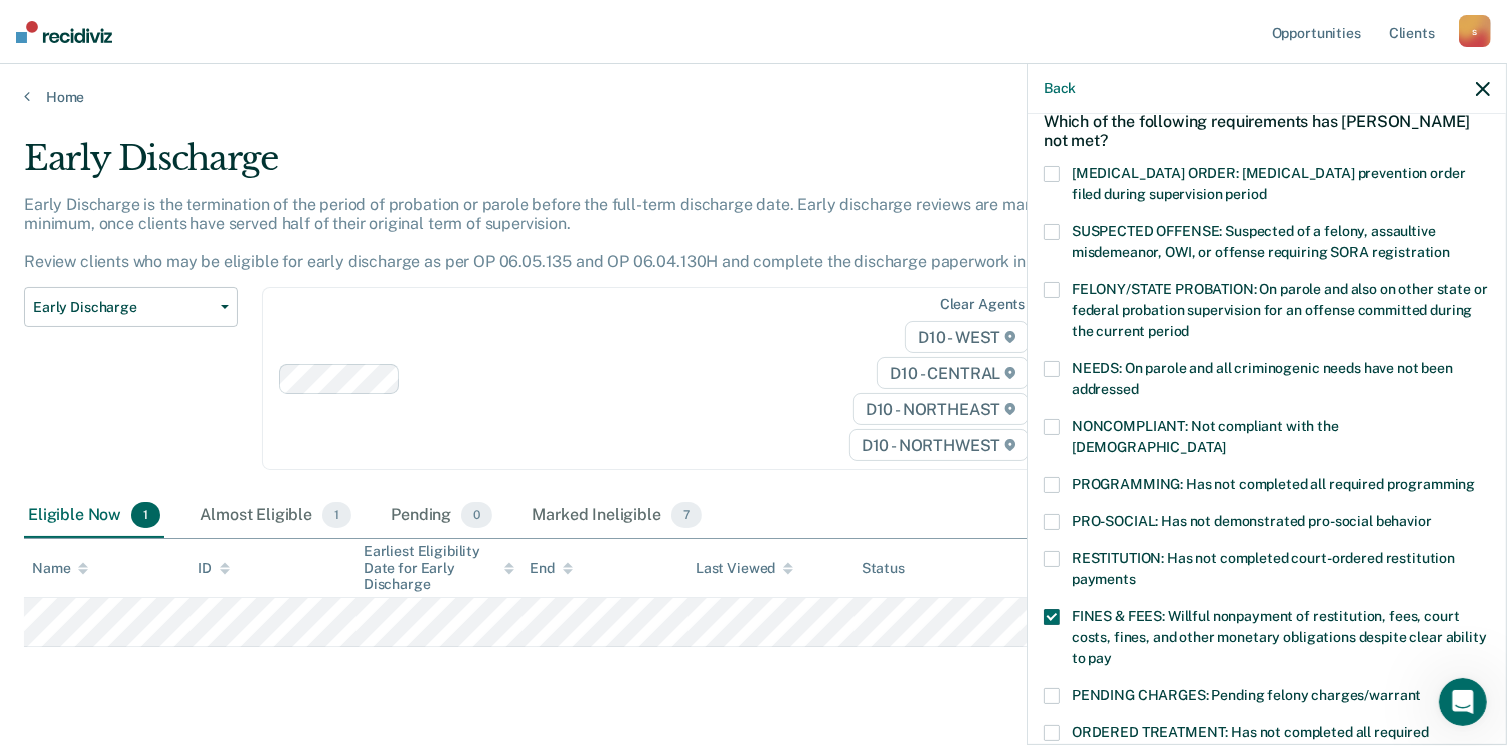 scroll, scrollTop: 400, scrollLeft: 0, axis: vertical 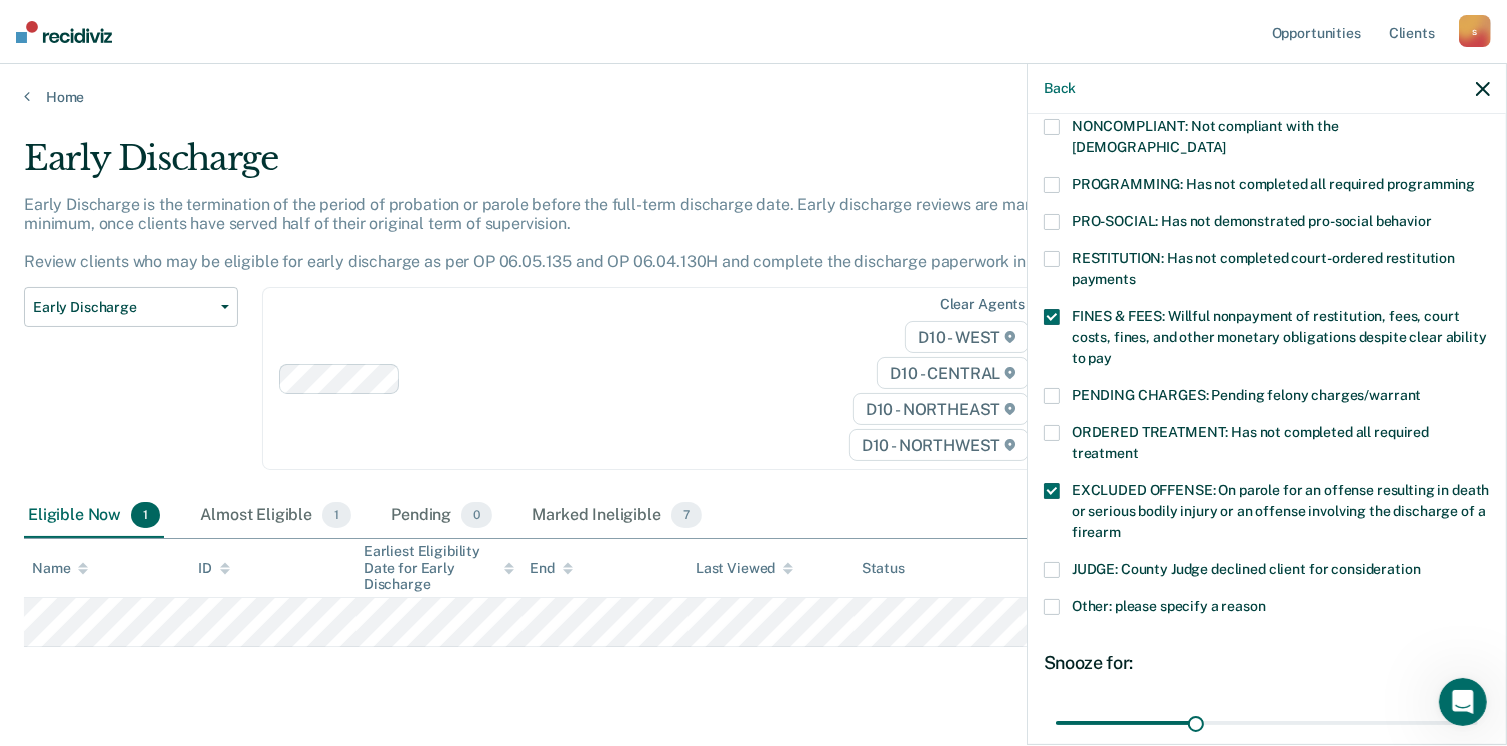 click at bounding box center (1052, 491) 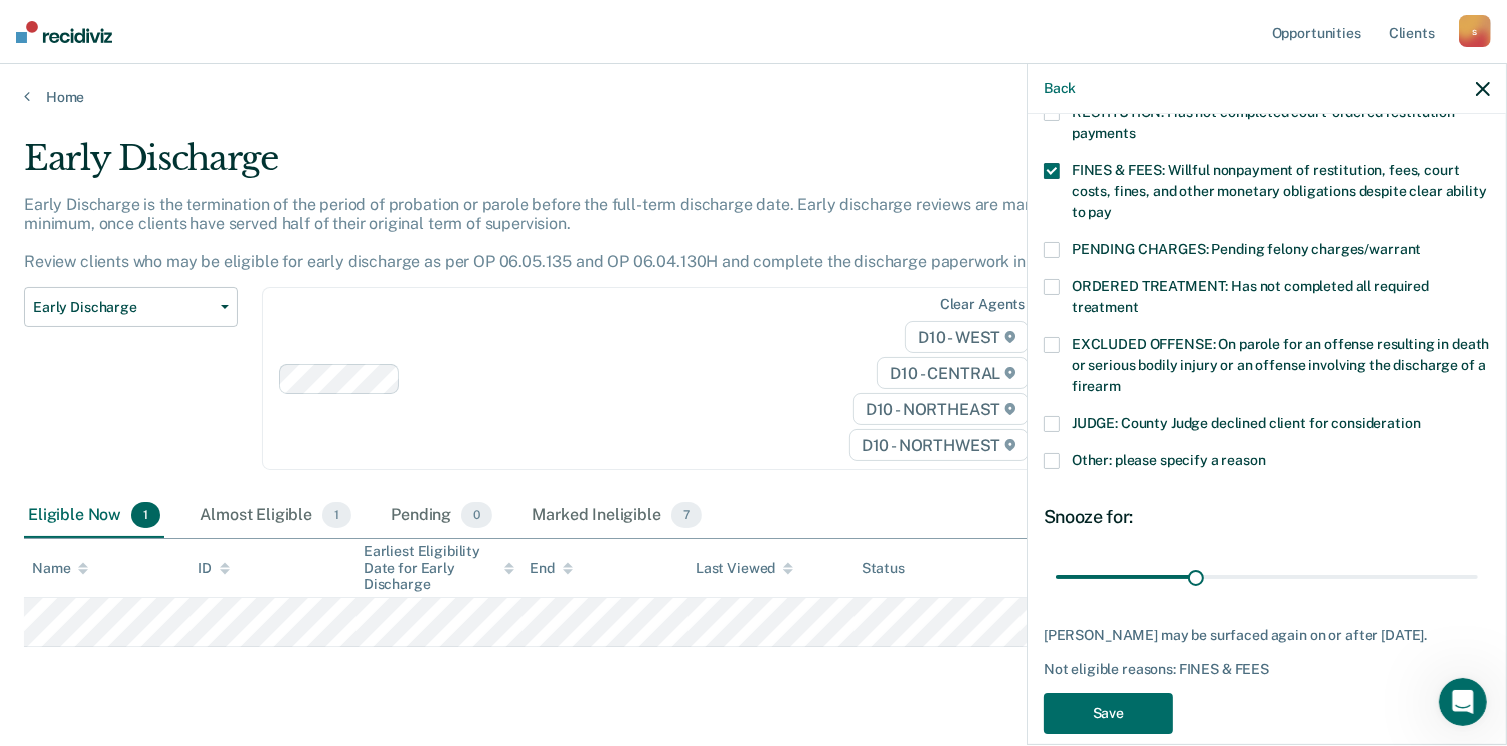 scroll, scrollTop: 568, scrollLeft: 0, axis: vertical 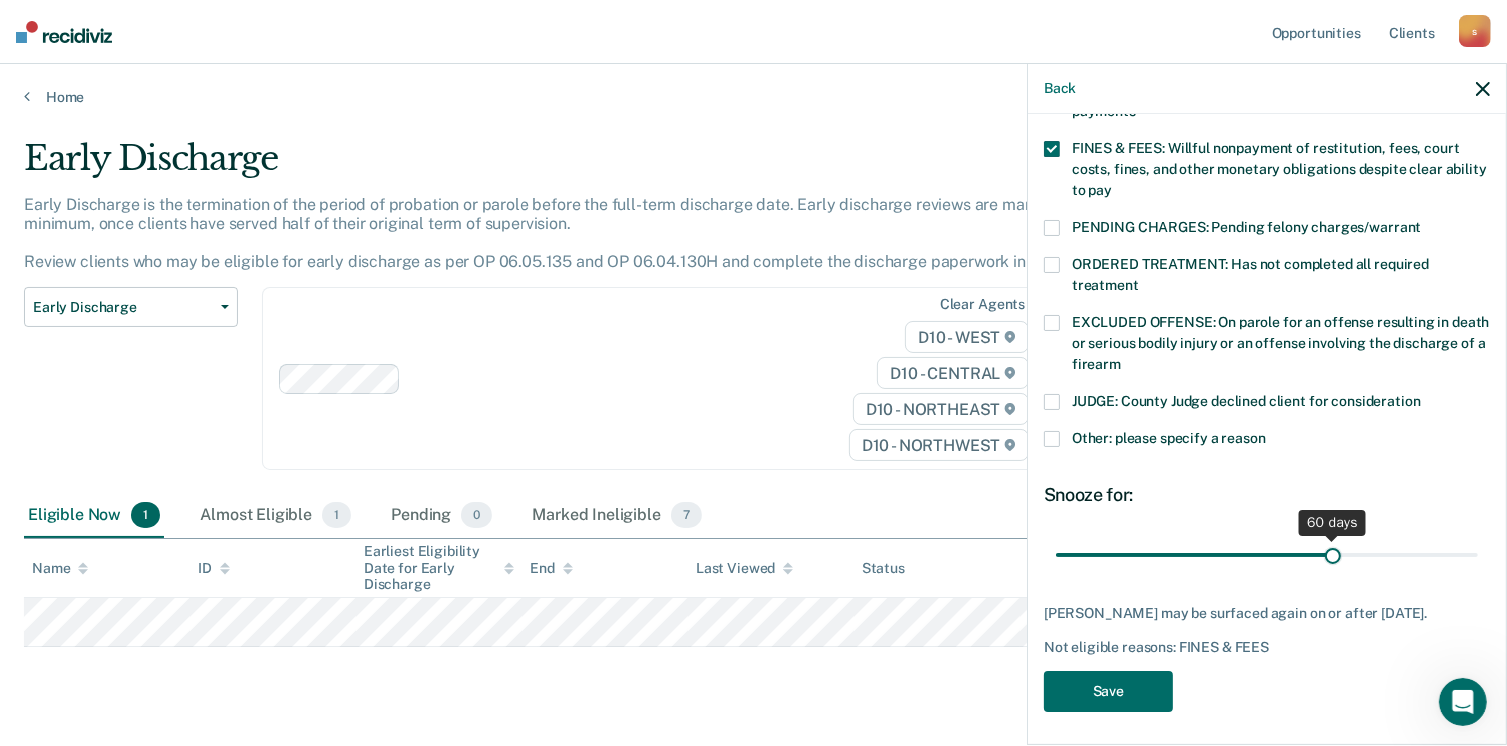 drag, startPoint x: 1188, startPoint y: 537, endPoint x: 1324, endPoint y: 532, distance: 136.09187 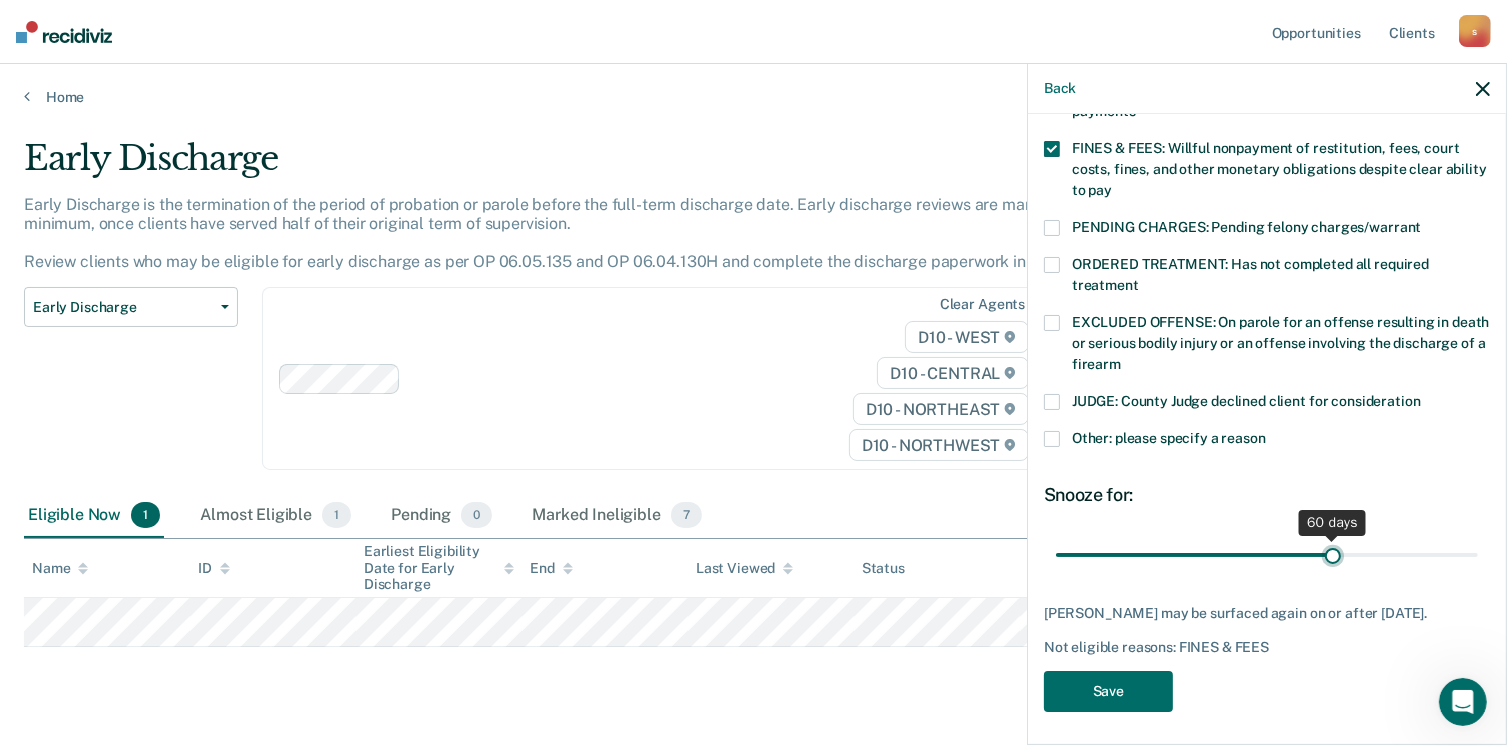 type on "60" 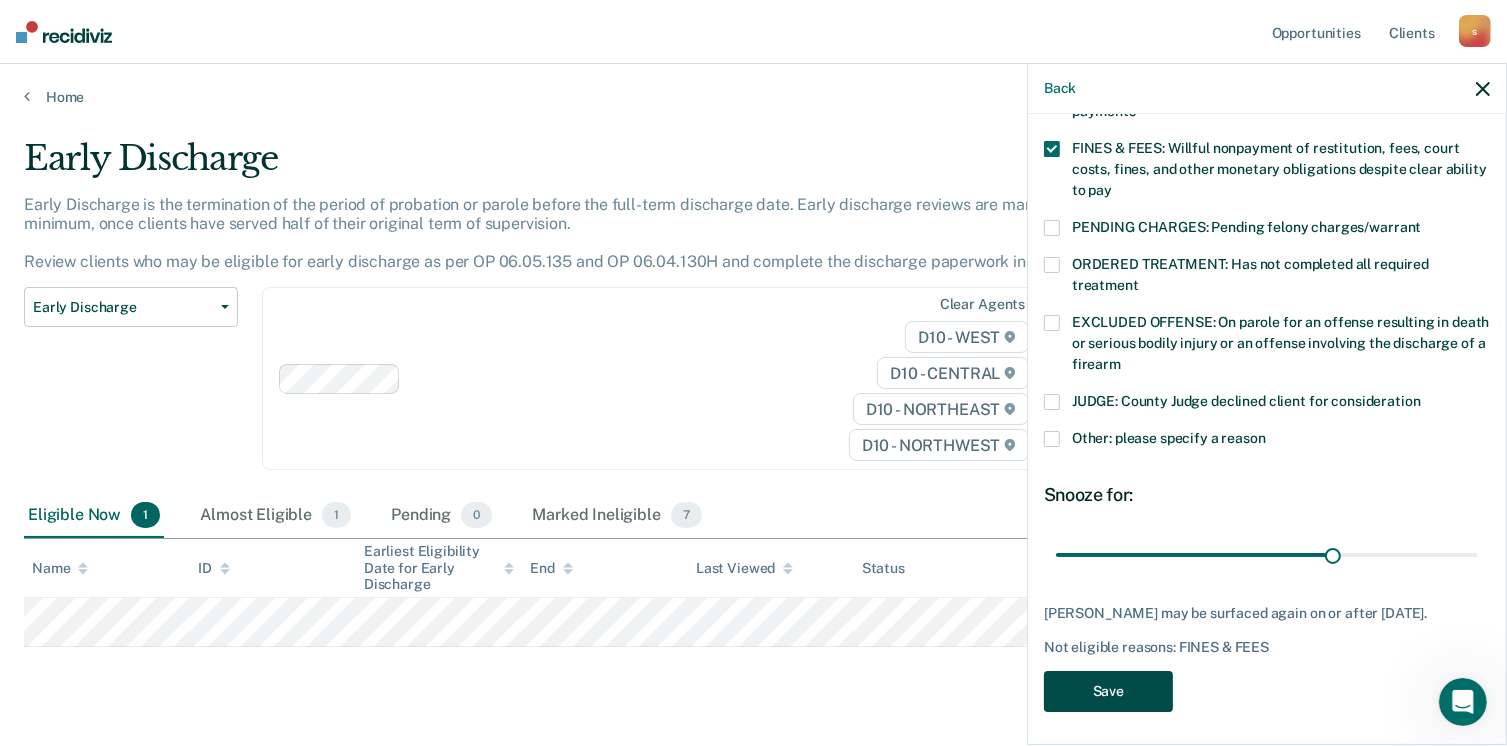 click on "Save" at bounding box center [1108, 691] 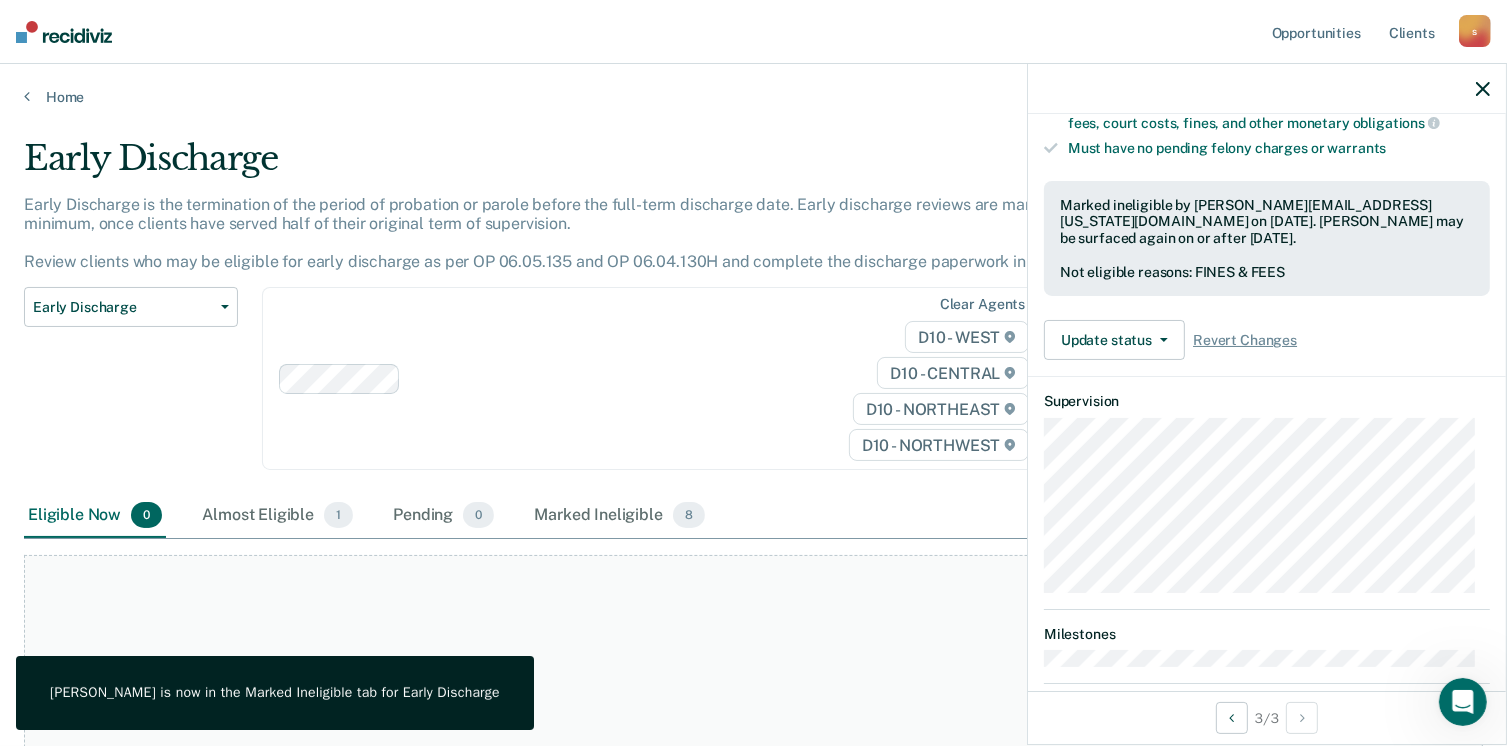 click 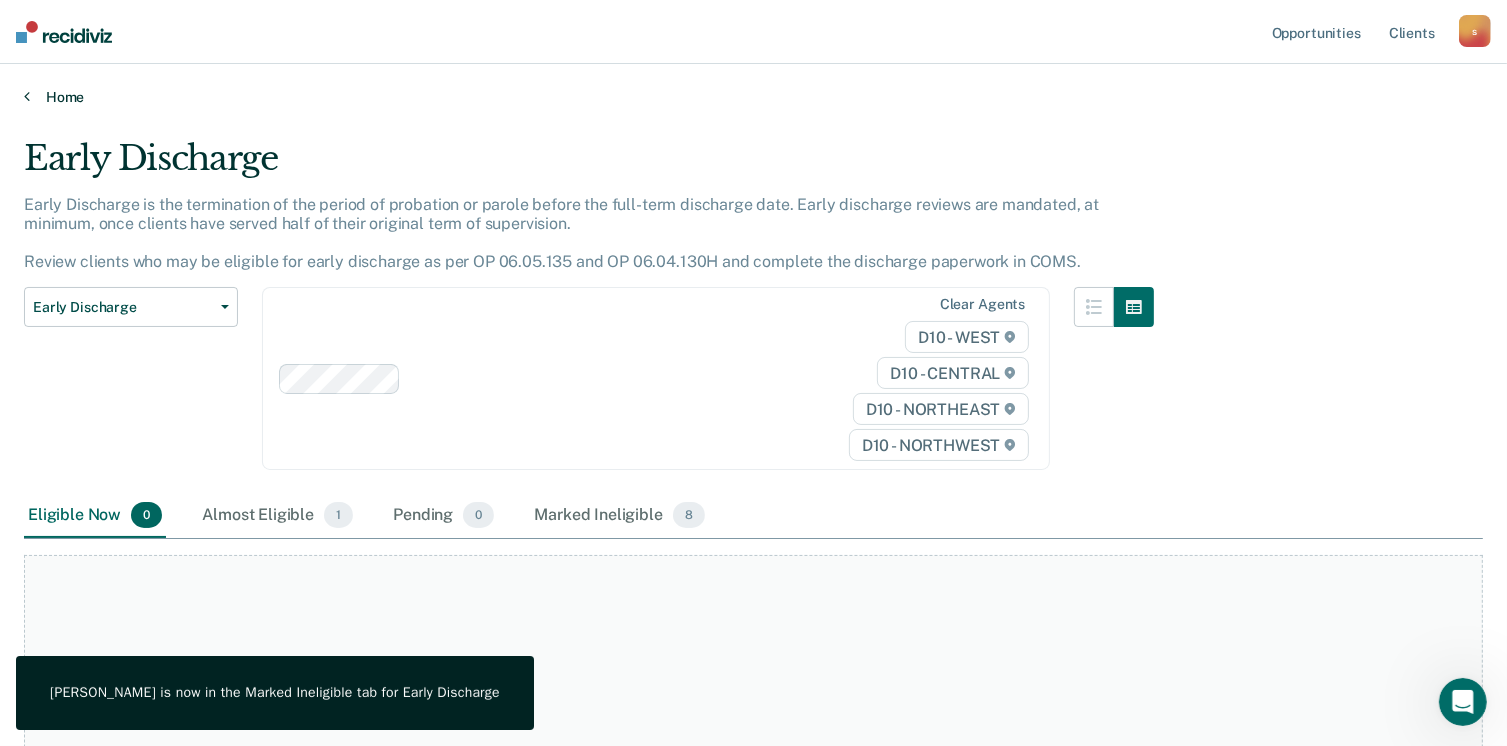 click on "Home" at bounding box center [753, 97] 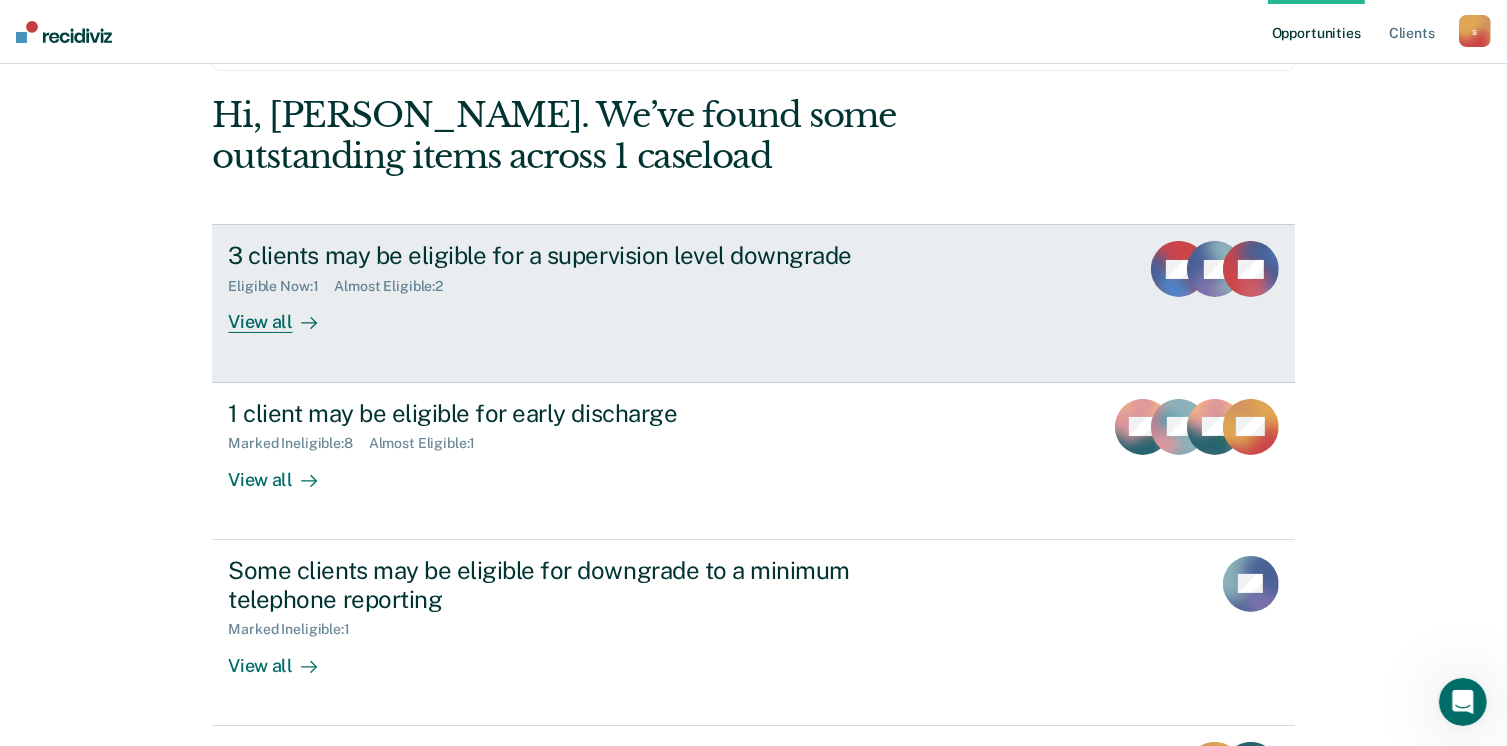 scroll, scrollTop: 200, scrollLeft: 0, axis: vertical 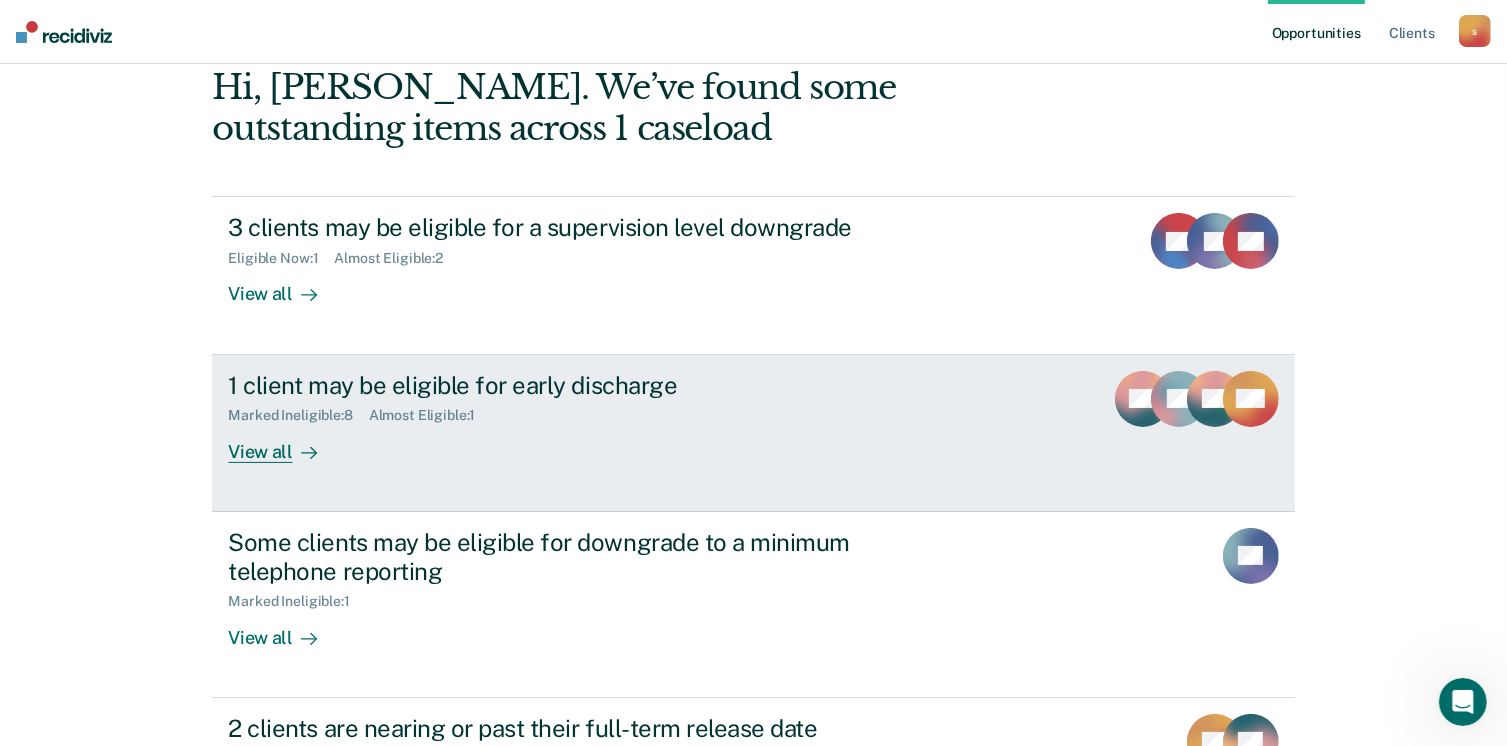 click 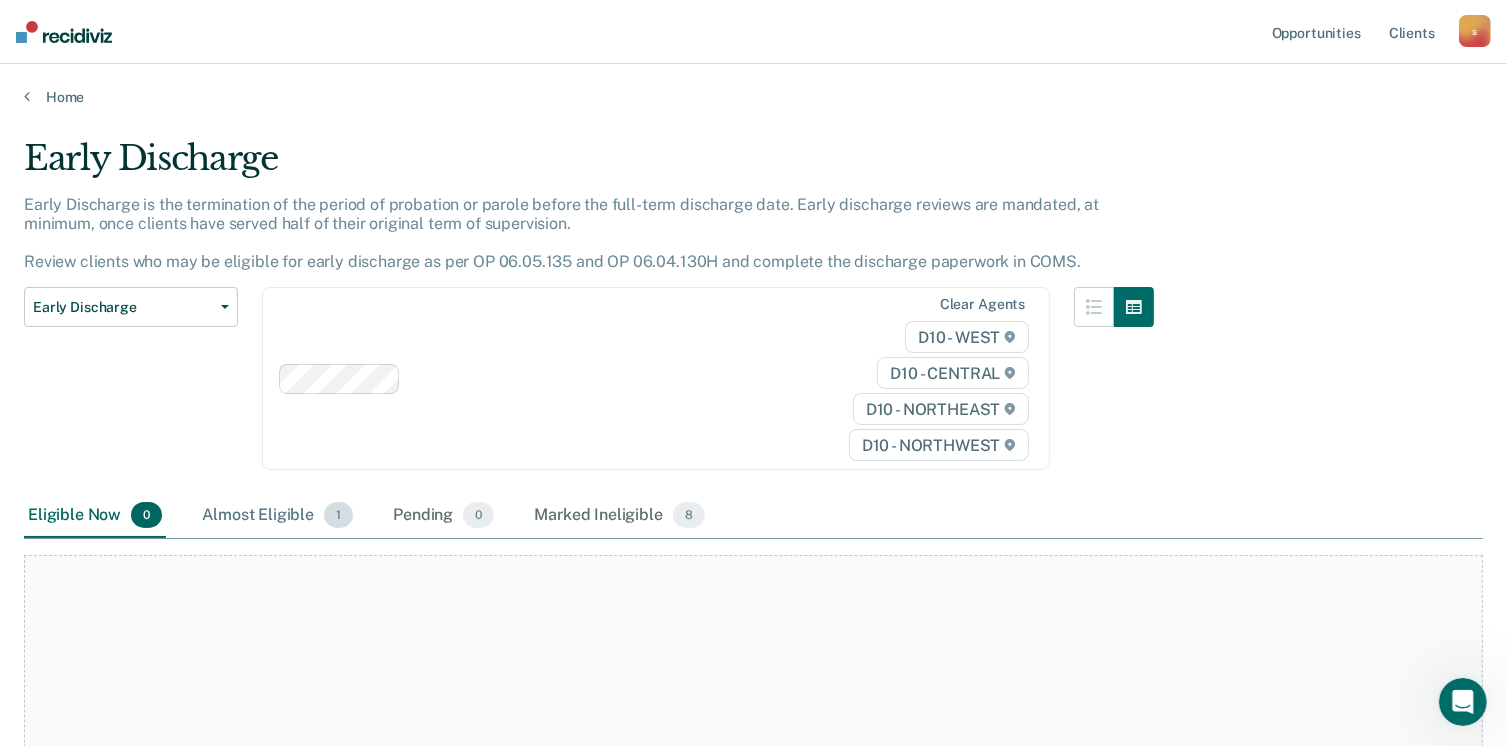 click on "Almost Eligible 1" at bounding box center [277, 516] 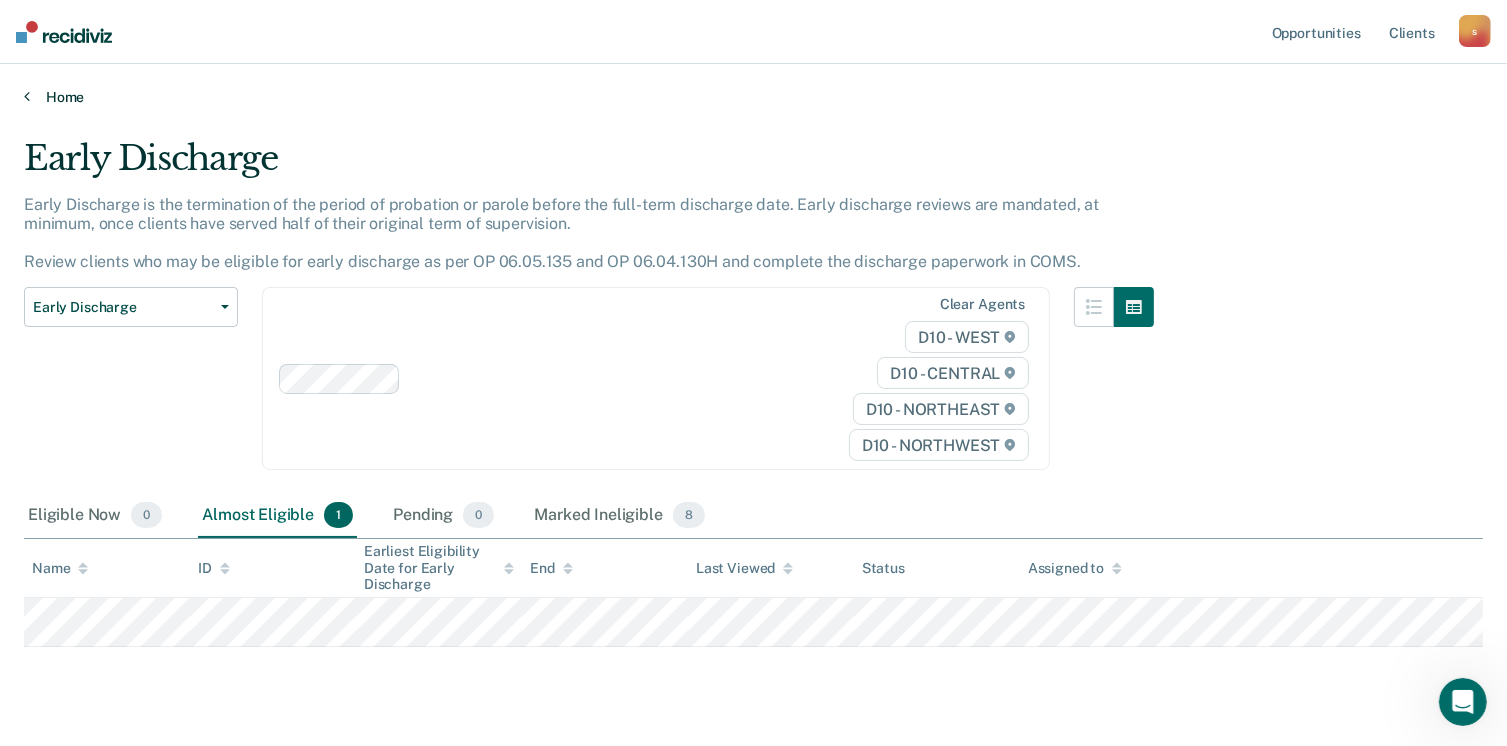 click on "Home" at bounding box center [753, 97] 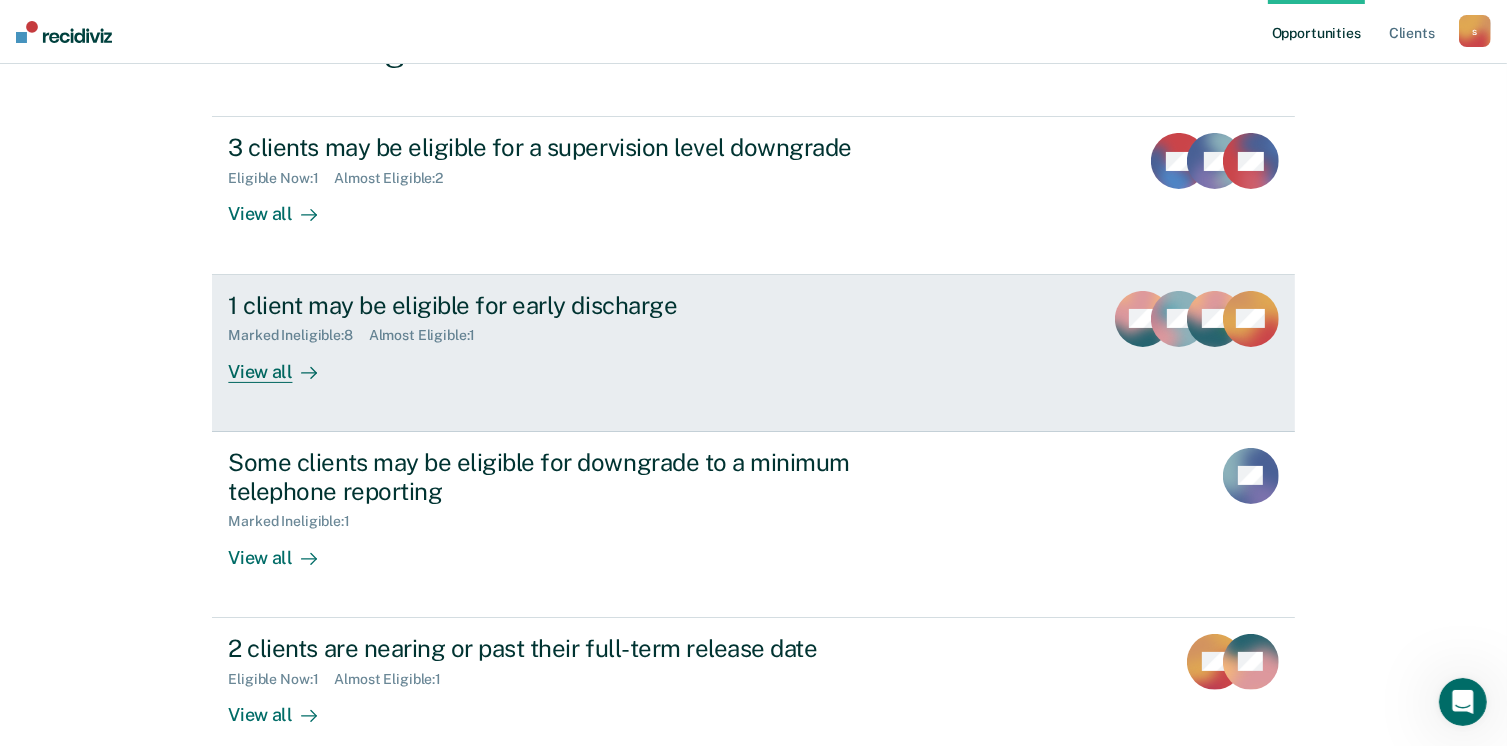 scroll, scrollTop: 400, scrollLeft: 0, axis: vertical 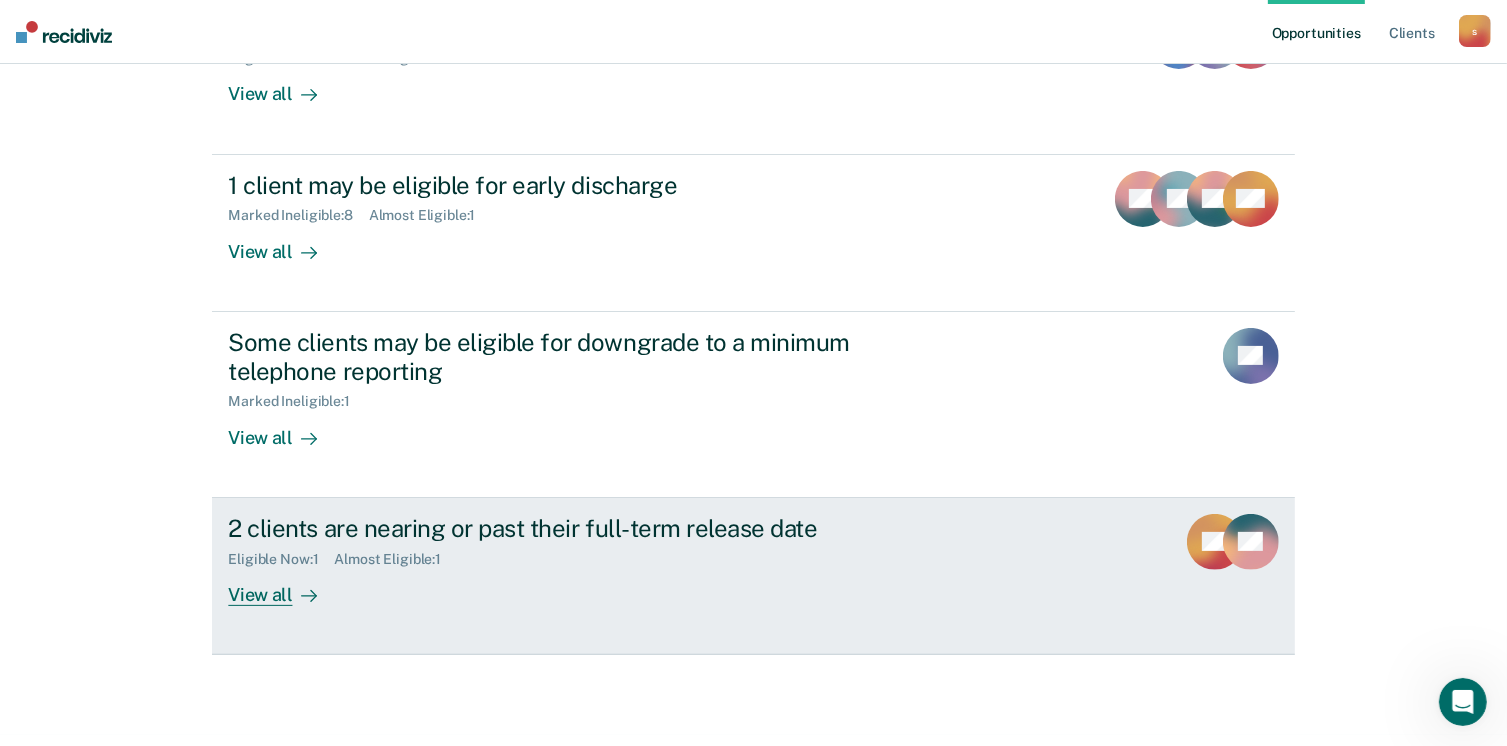 click on "Eligible Now :  1" at bounding box center [281, 559] 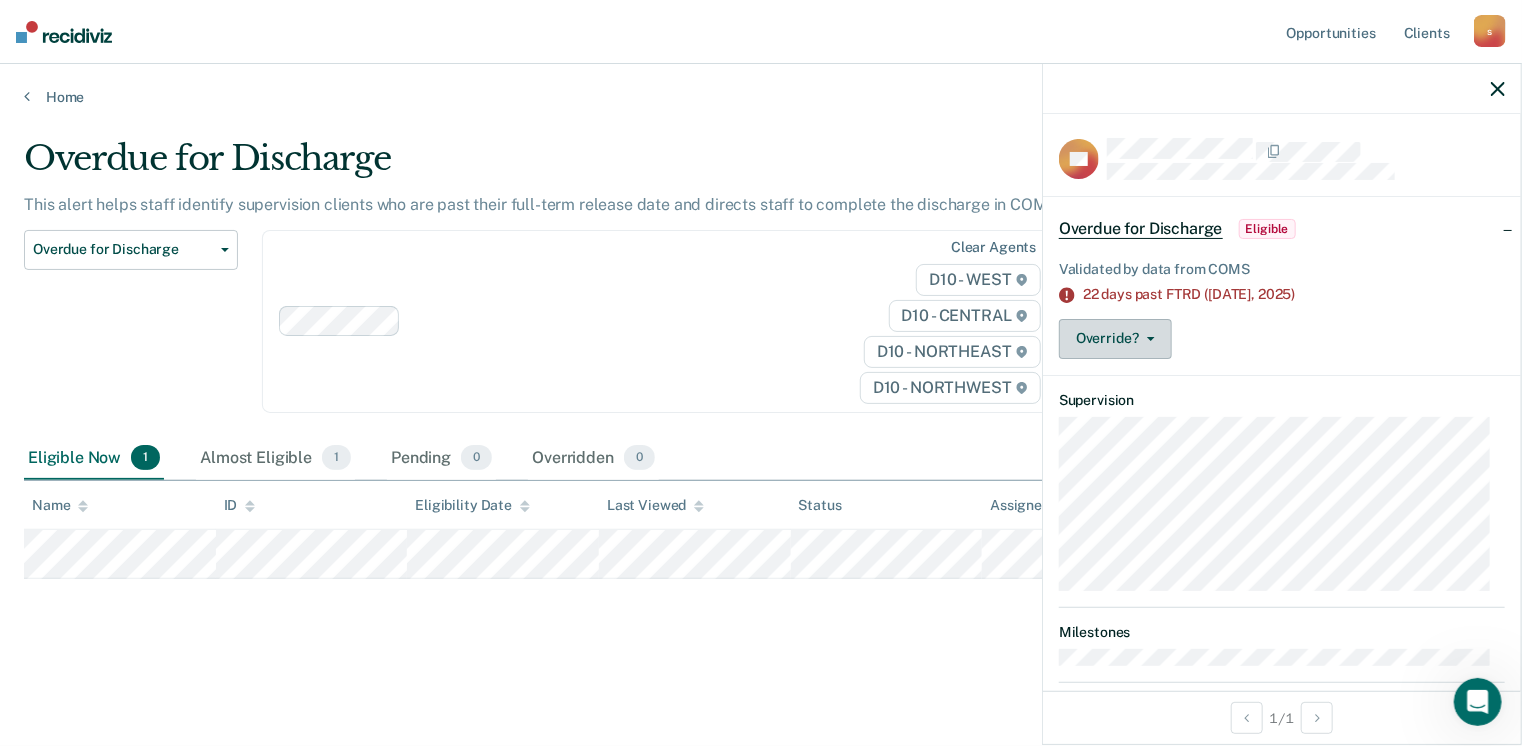 click on "Override?" at bounding box center (1115, 339) 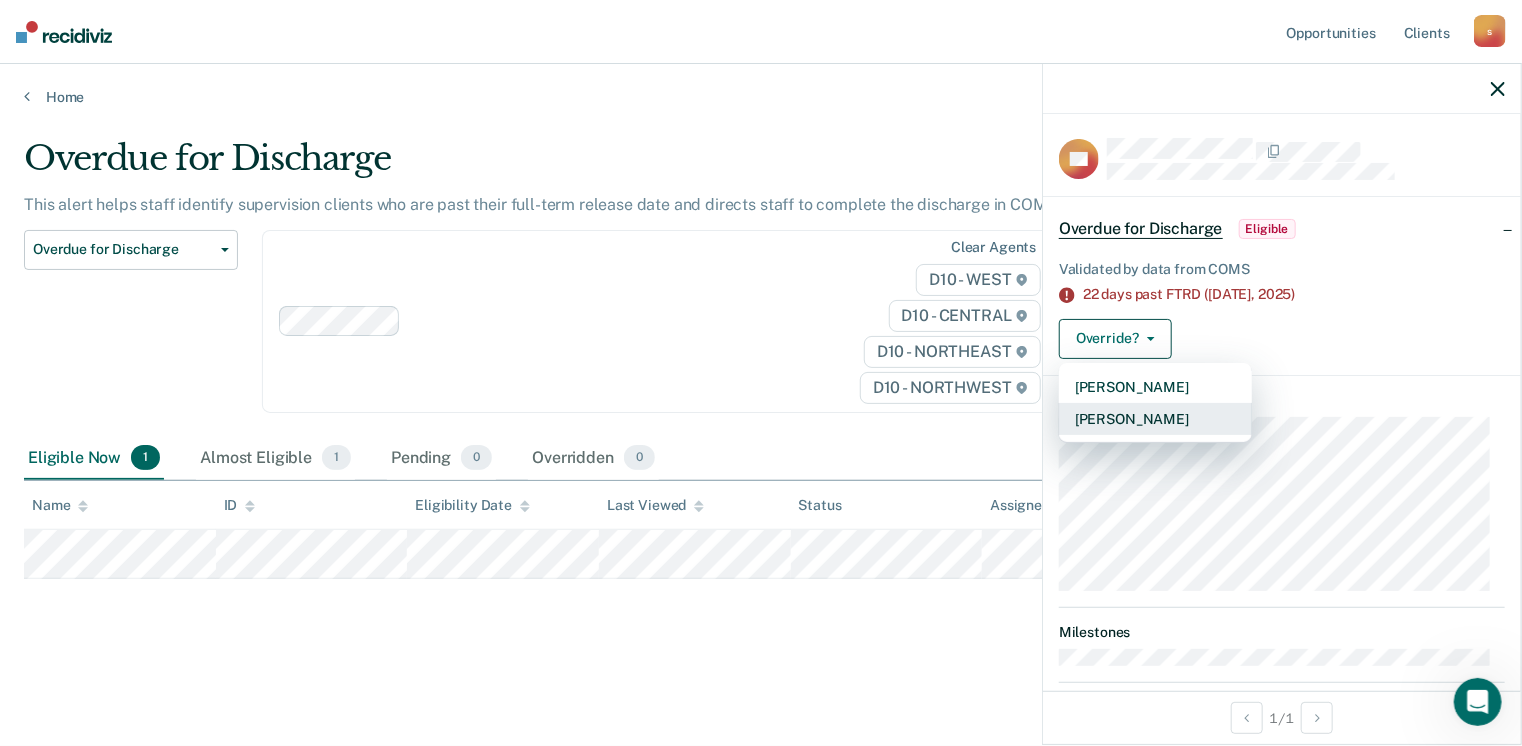 click on "[PERSON_NAME]" at bounding box center [1155, 419] 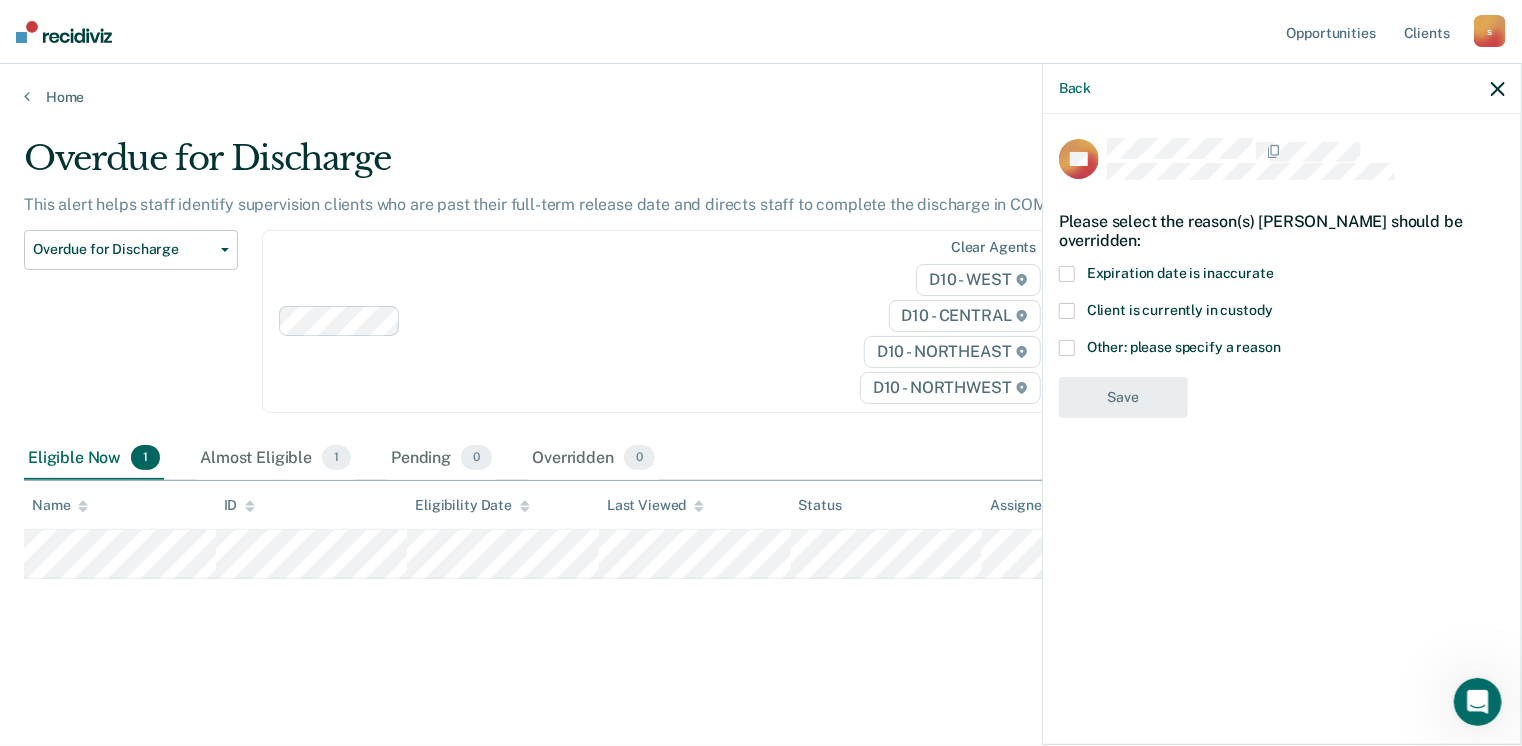click at bounding box center (1067, 274) 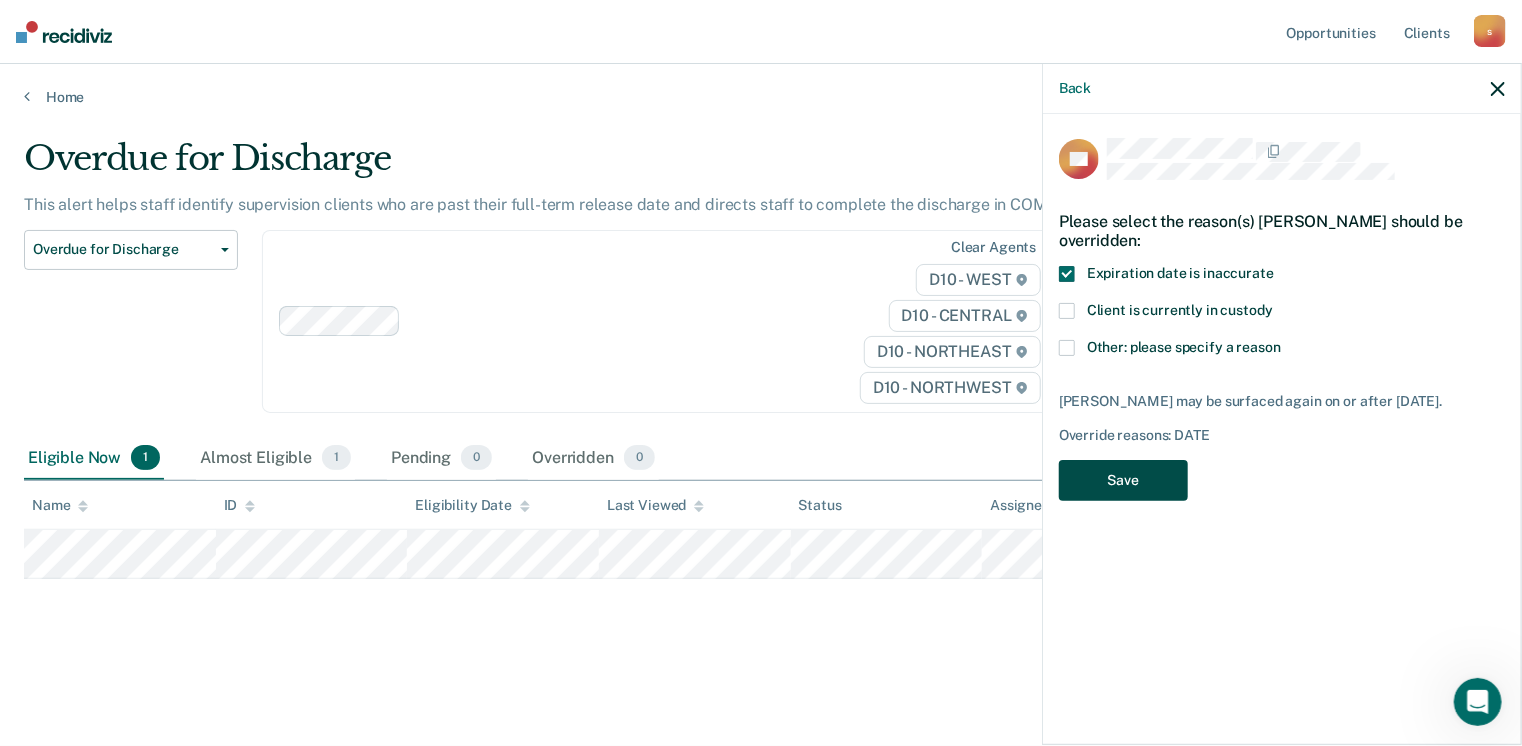 click on "Save" at bounding box center [1123, 480] 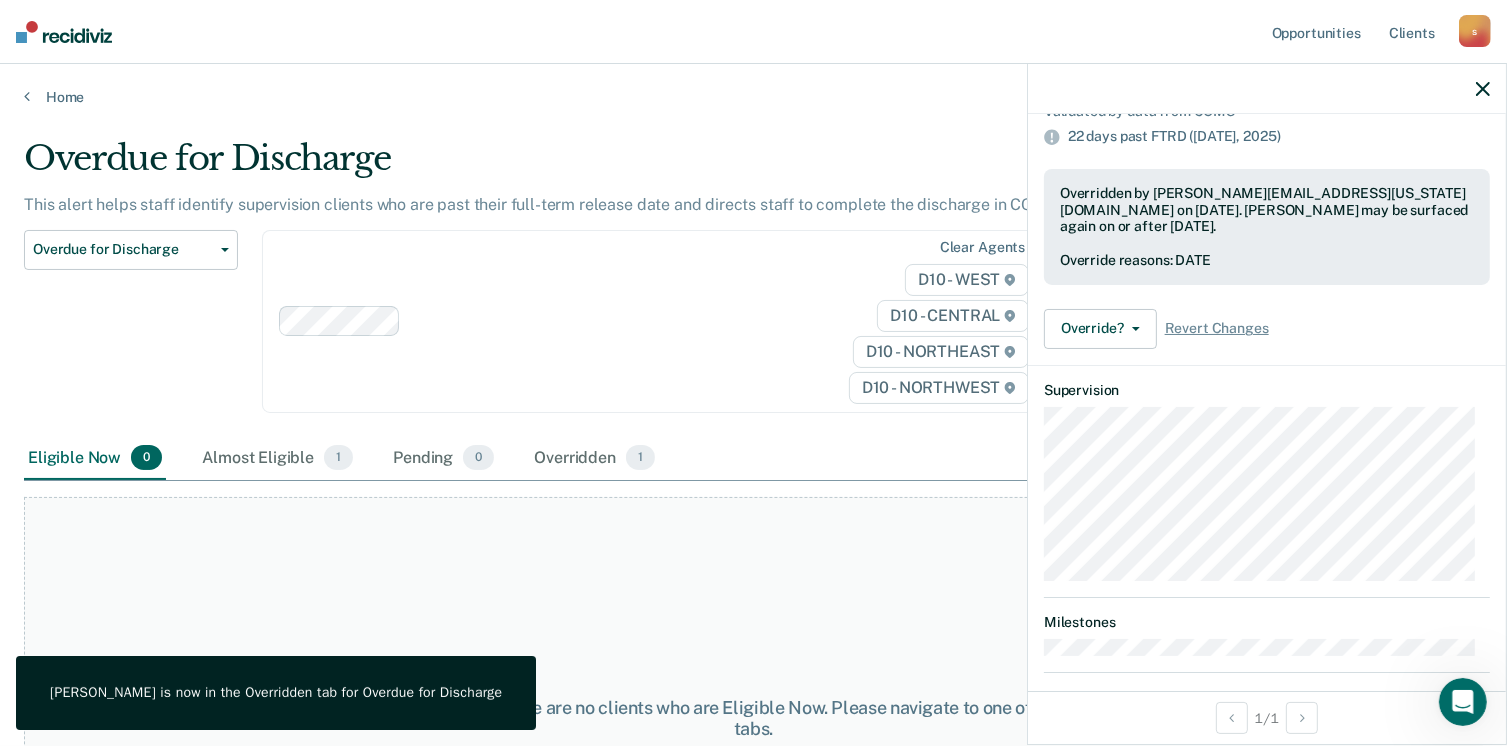 scroll, scrollTop: 0, scrollLeft: 0, axis: both 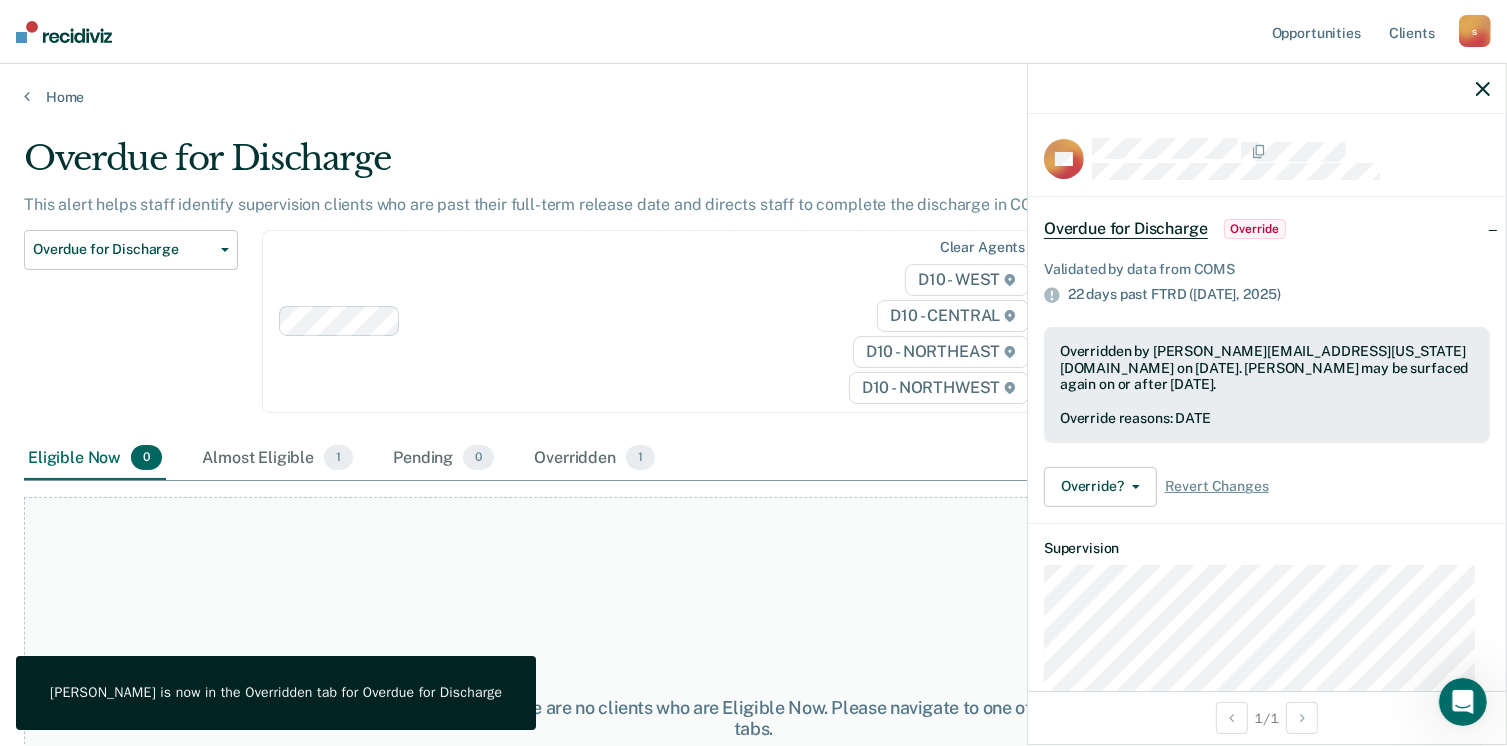 click 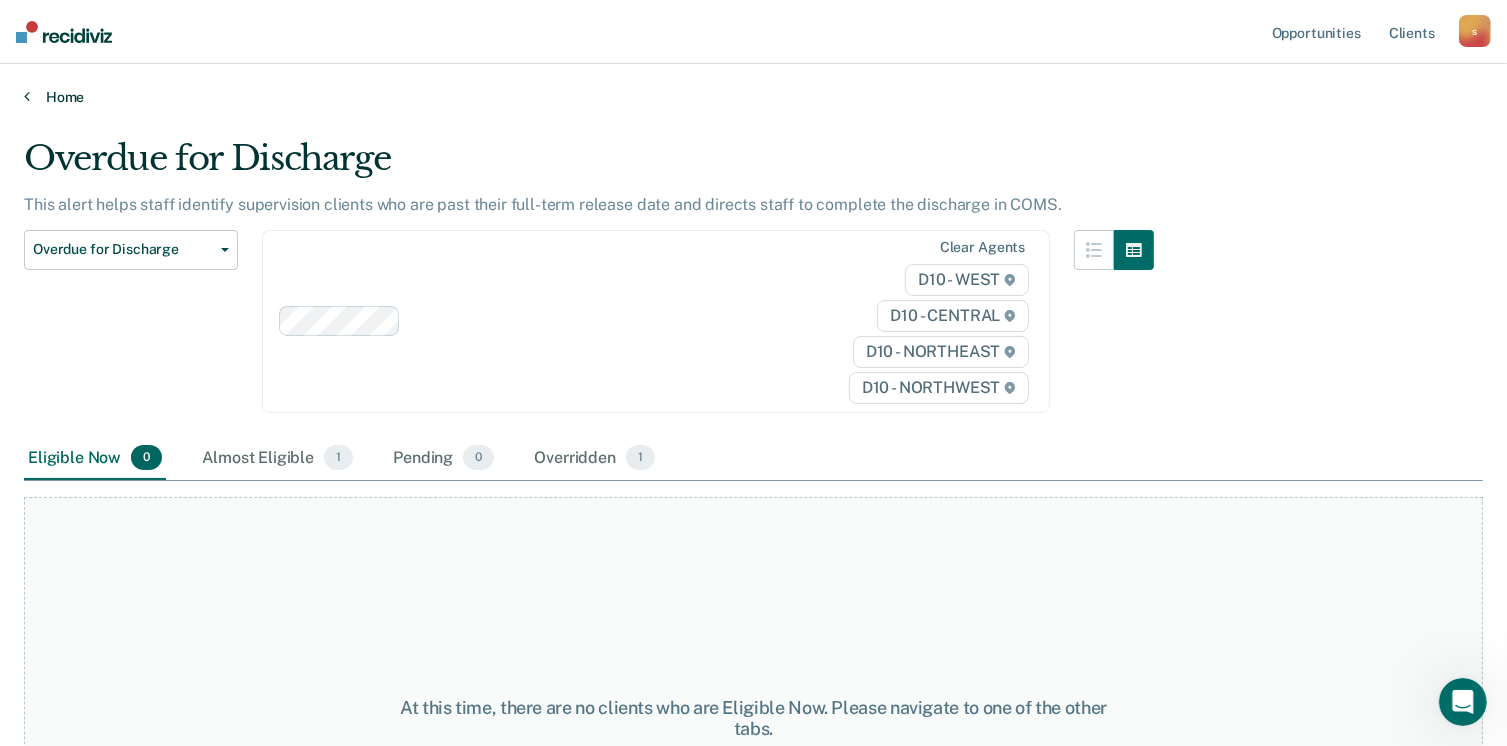 click on "Home" at bounding box center (753, 97) 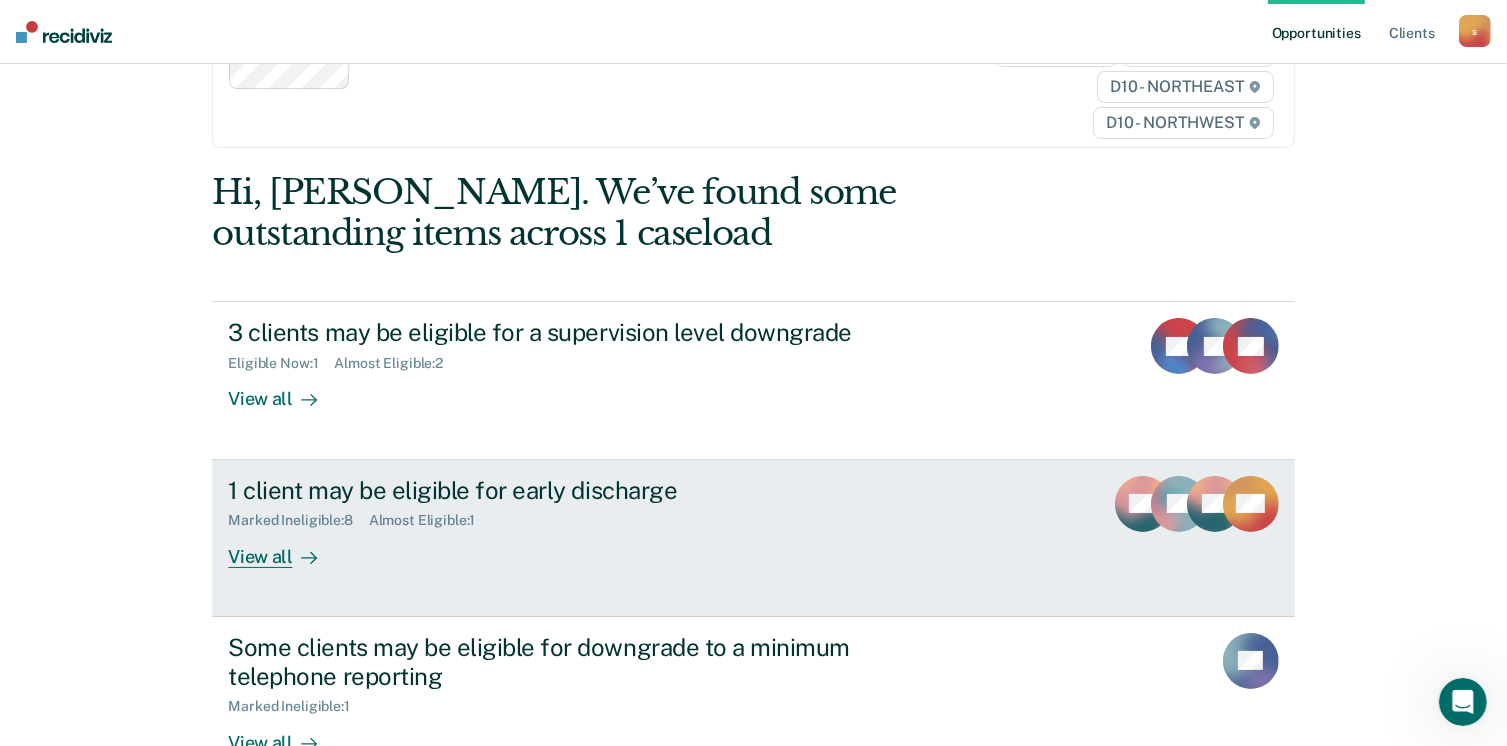 scroll, scrollTop: 300, scrollLeft: 0, axis: vertical 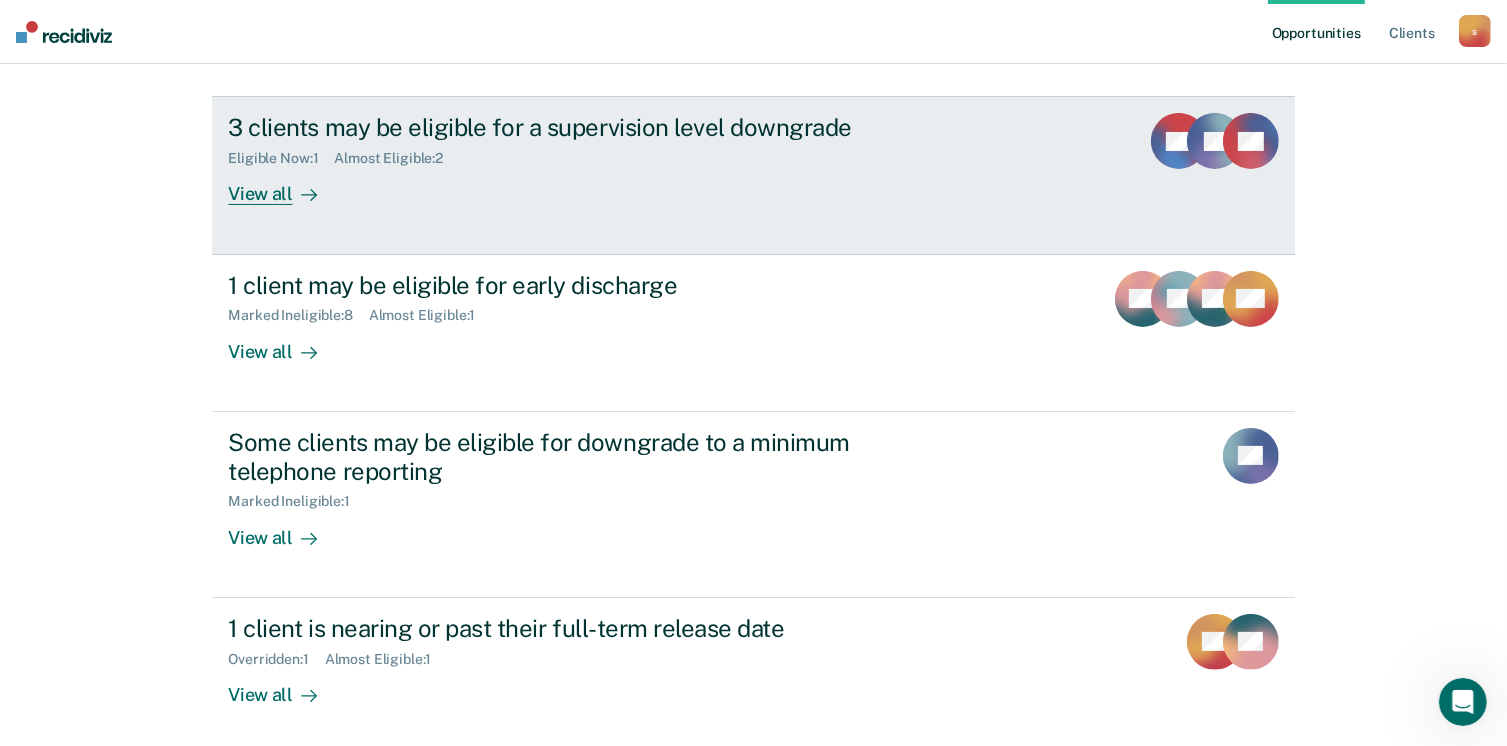 click on "View all" at bounding box center (284, 186) 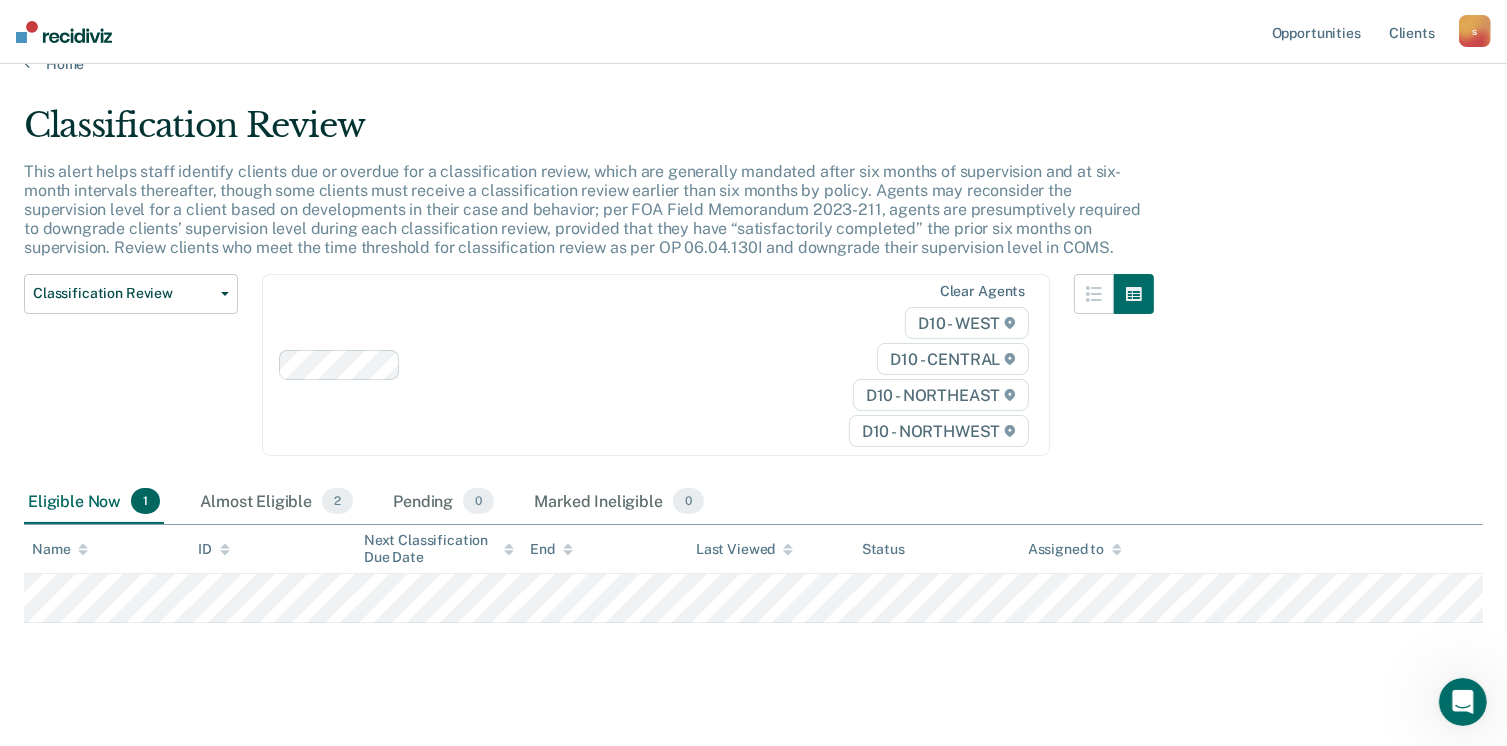 scroll, scrollTop: 52, scrollLeft: 0, axis: vertical 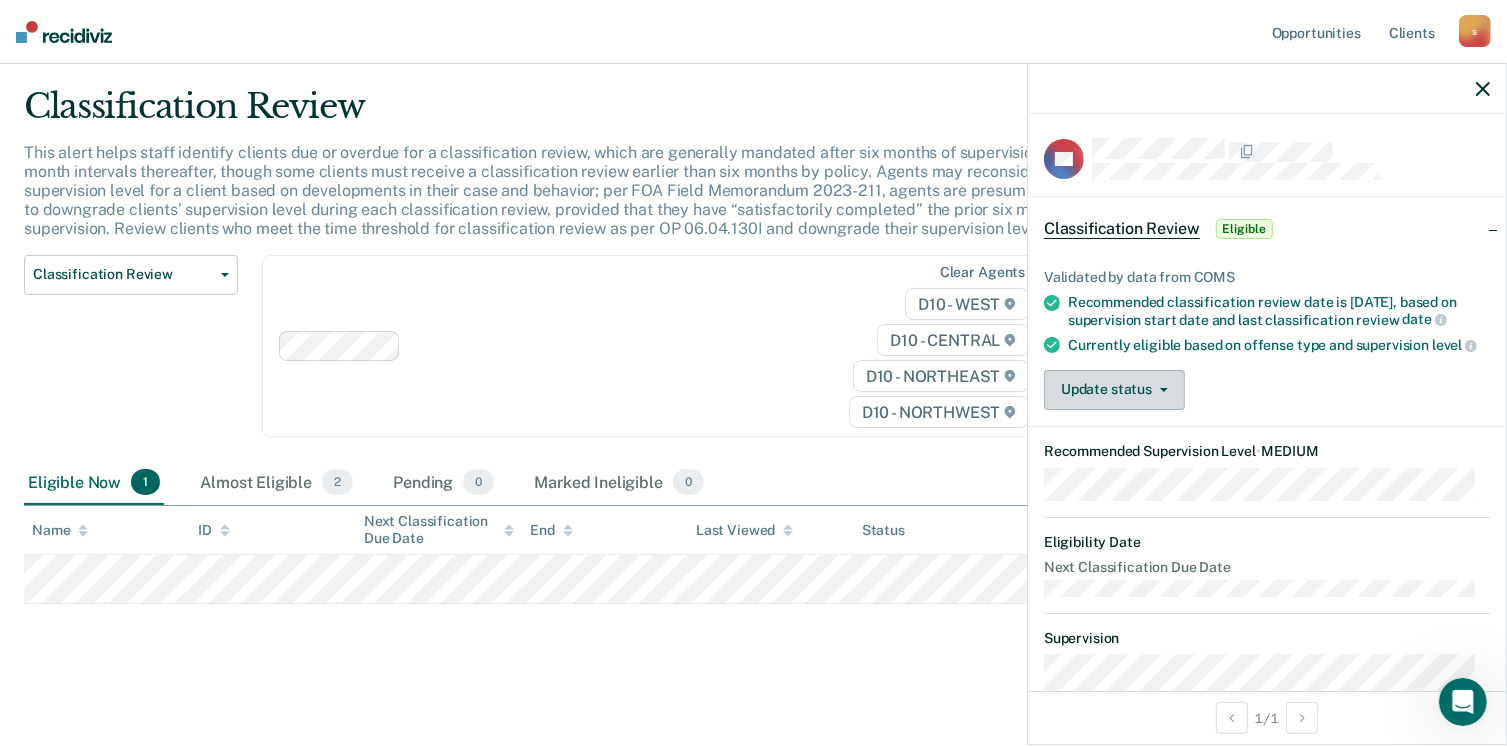 click on "Update status" at bounding box center (1114, 390) 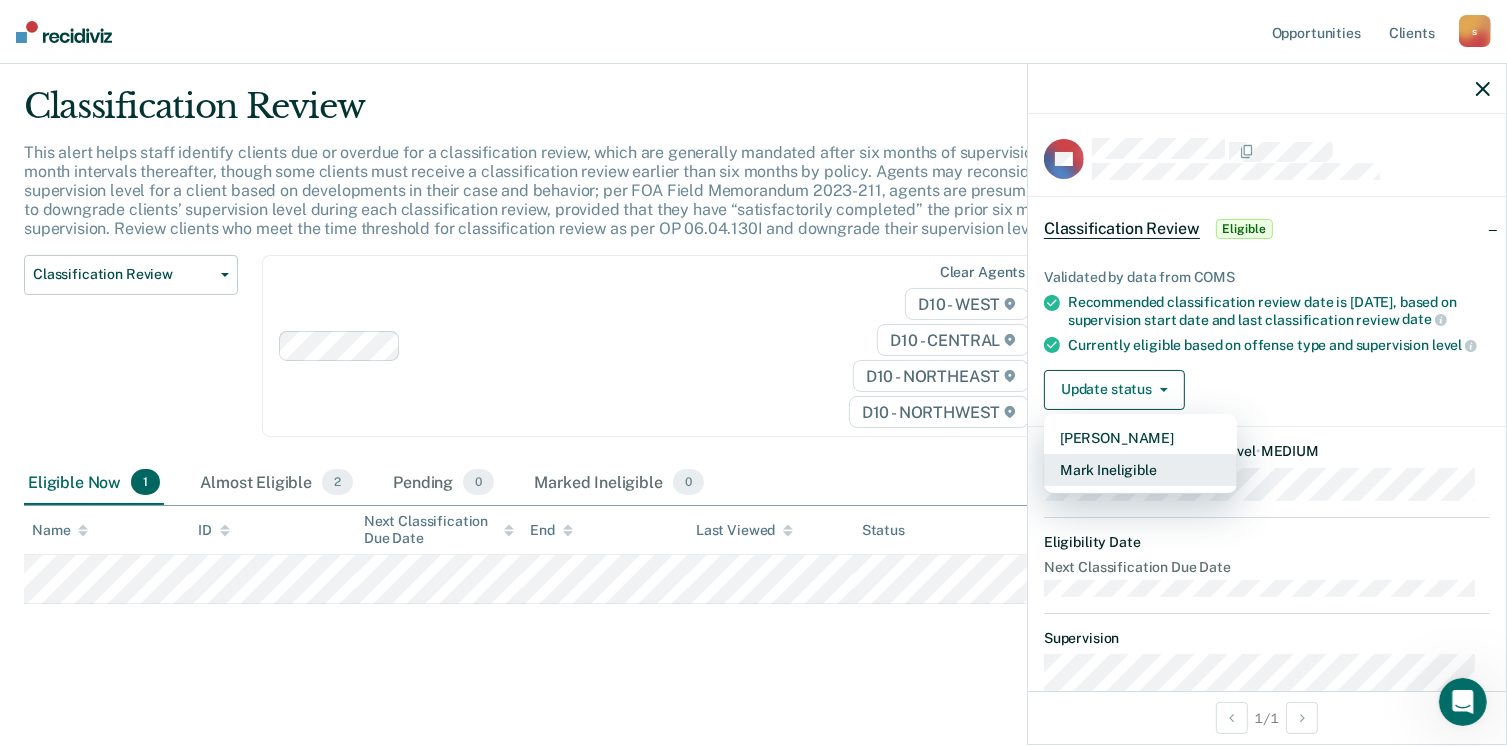 click on "Mark Ineligible" at bounding box center [1140, 470] 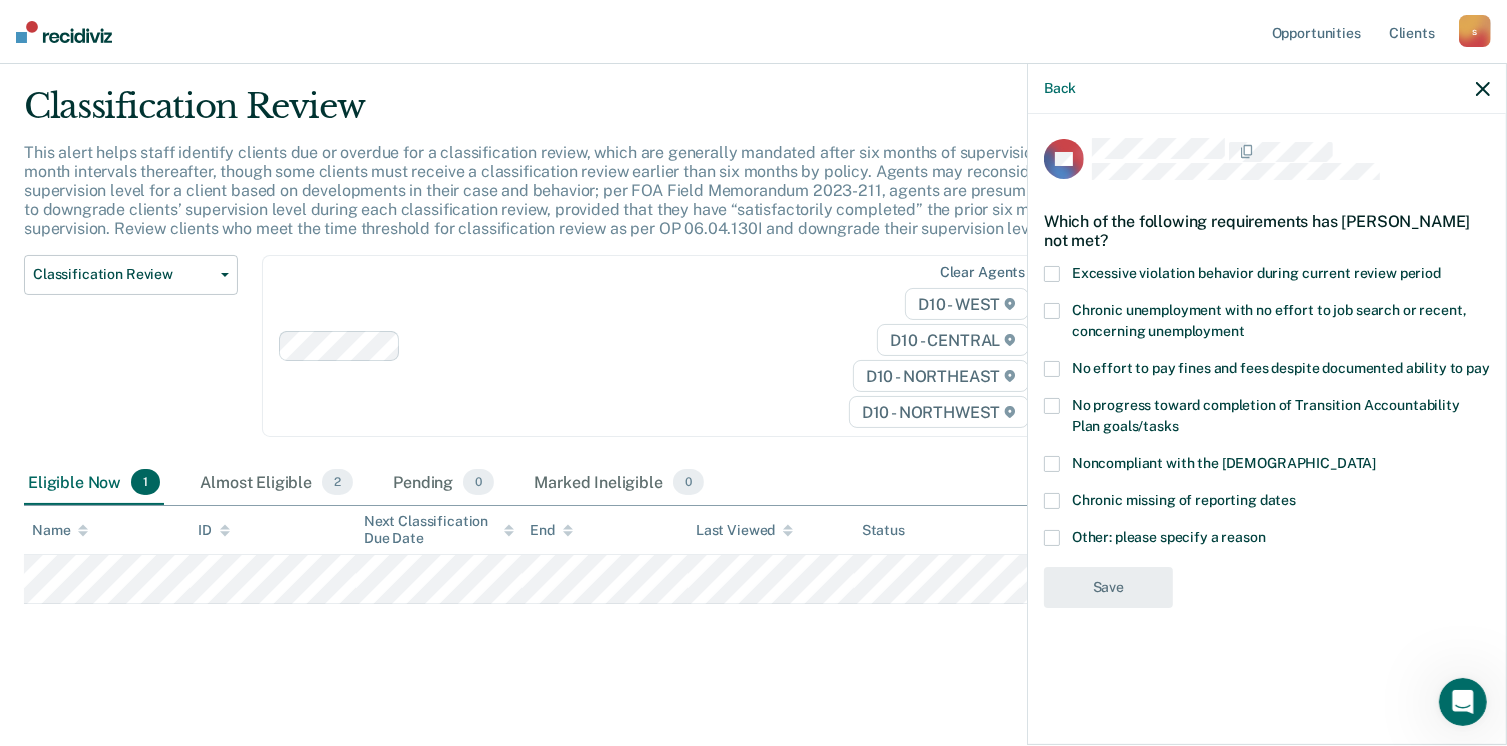 click at bounding box center (1052, 369) 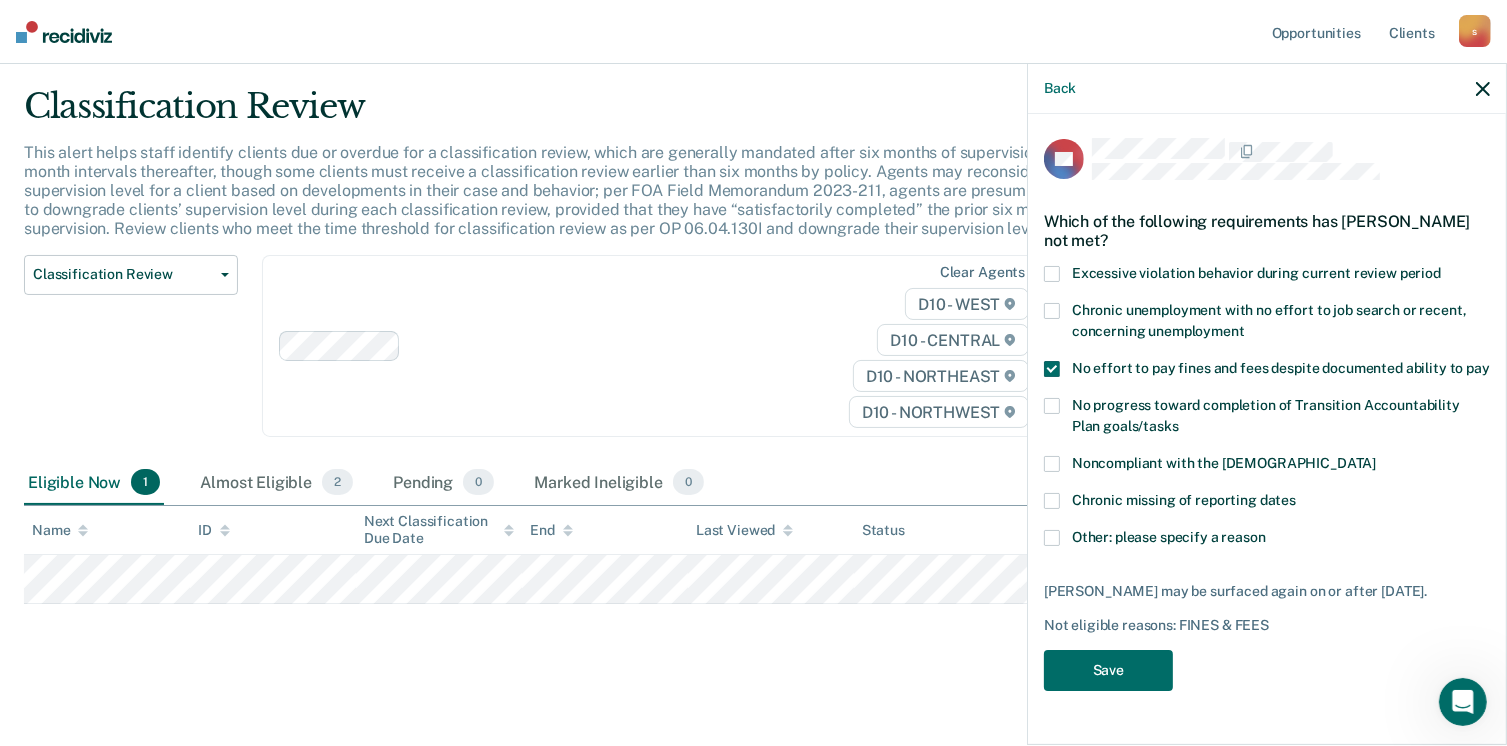 click on "Chronic unemployment with no effort to job search or recent, concerning unemployment" at bounding box center (1267, 332) 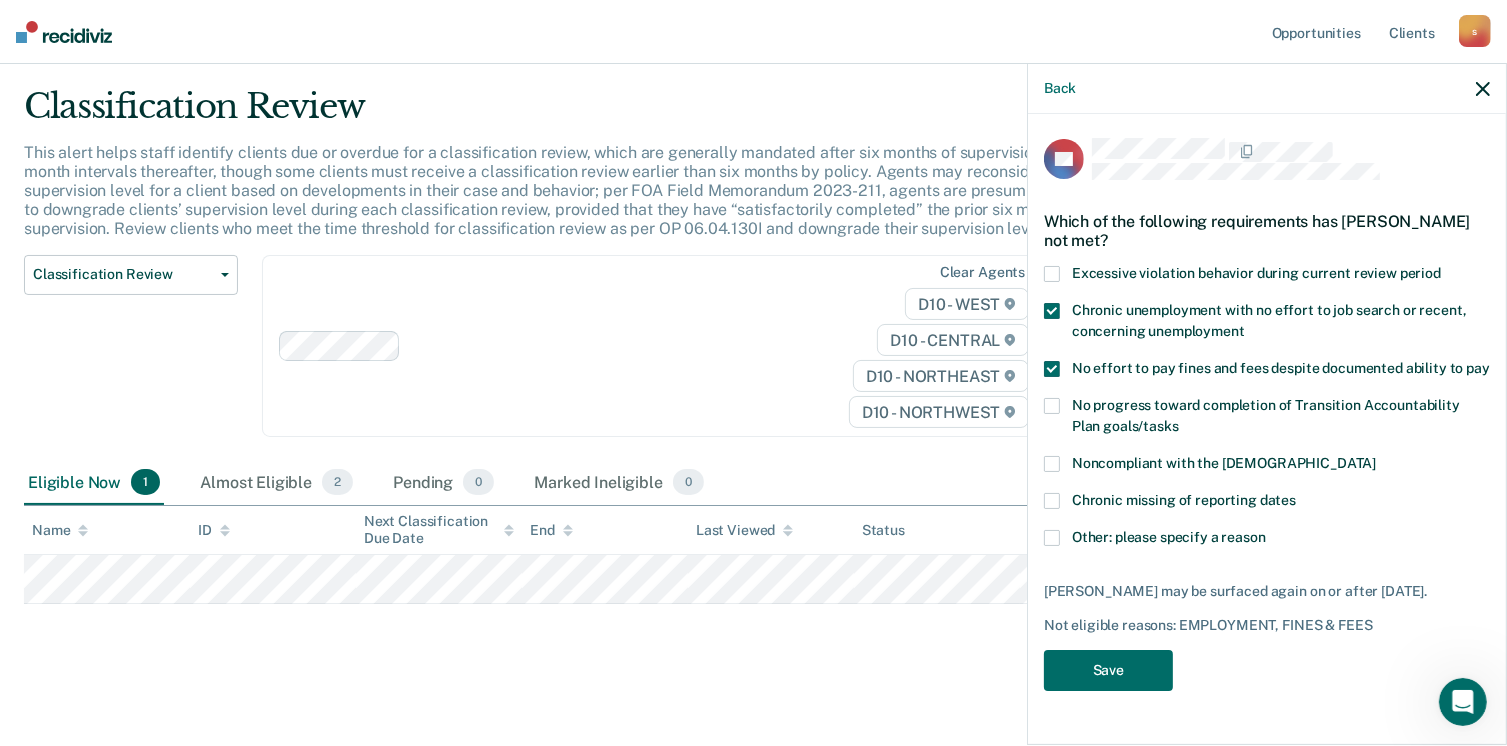 click 